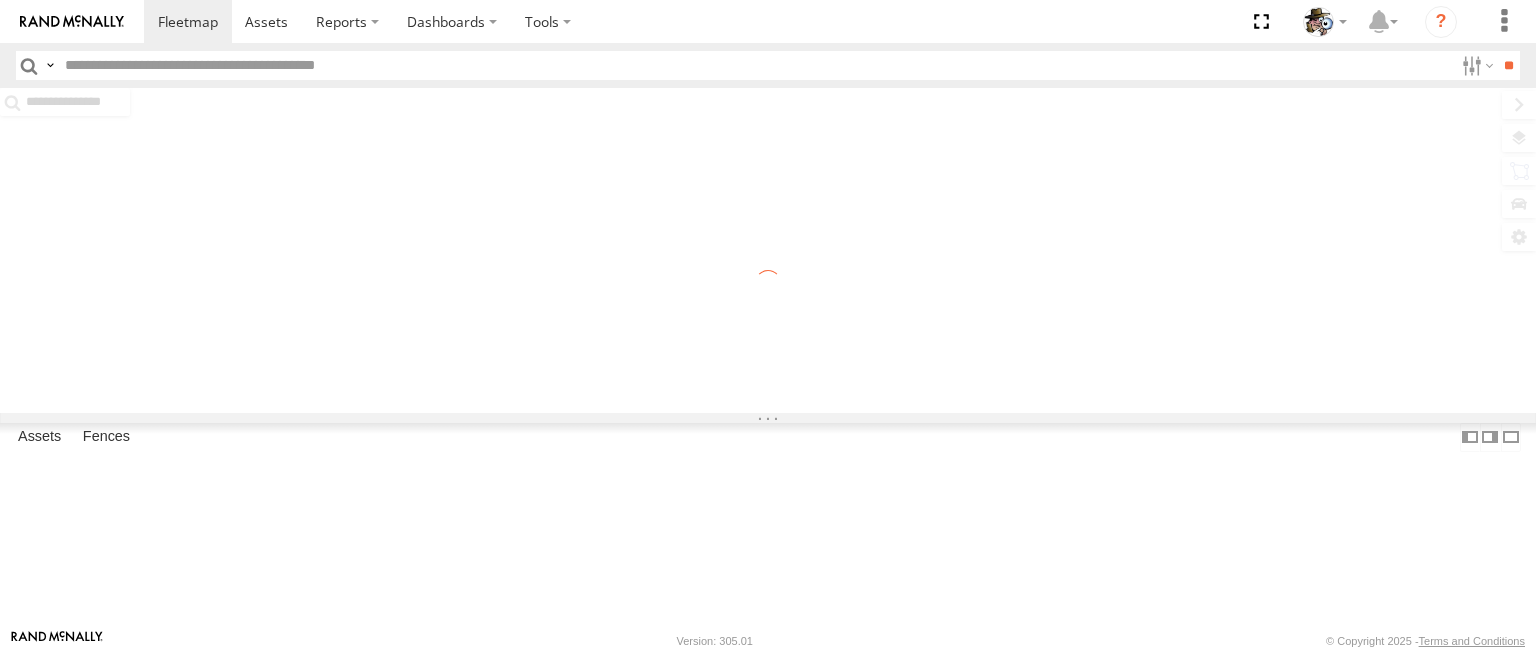 scroll, scrollTop: 0, scrollLeft: 0, axis: both 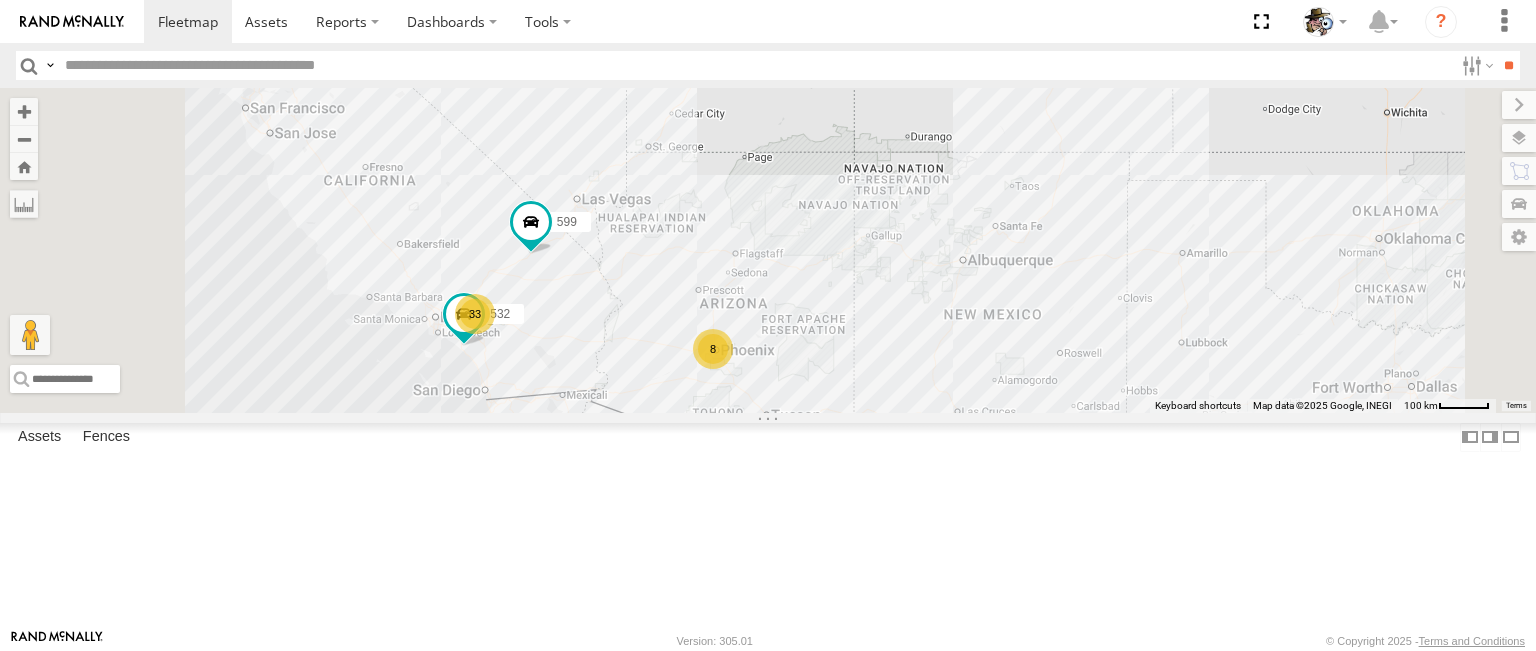 drag, startPoint x: 932, startPoint y: 355, endPoint x: 896, endPoint y: 372, distance: 39.812057 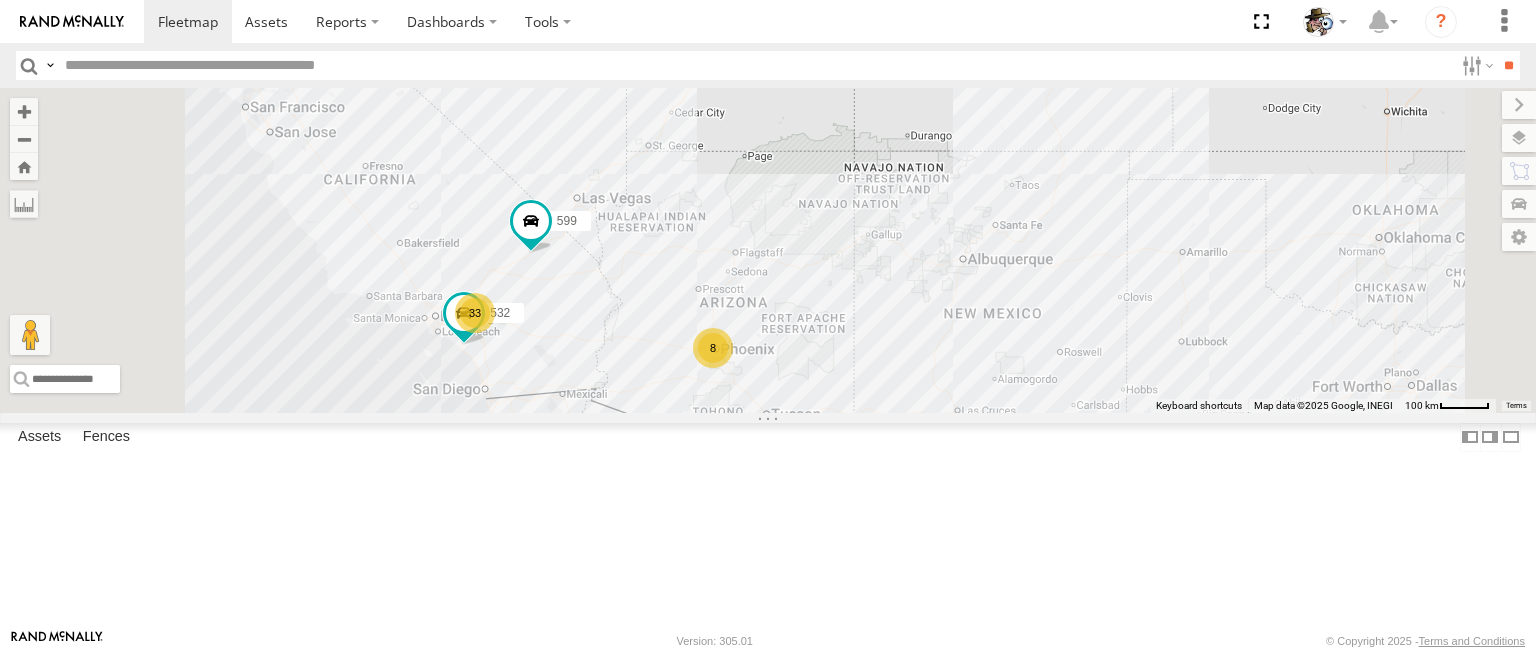 scroll, scrollTop: 1200, scrollLeft: 0, axis: vertical 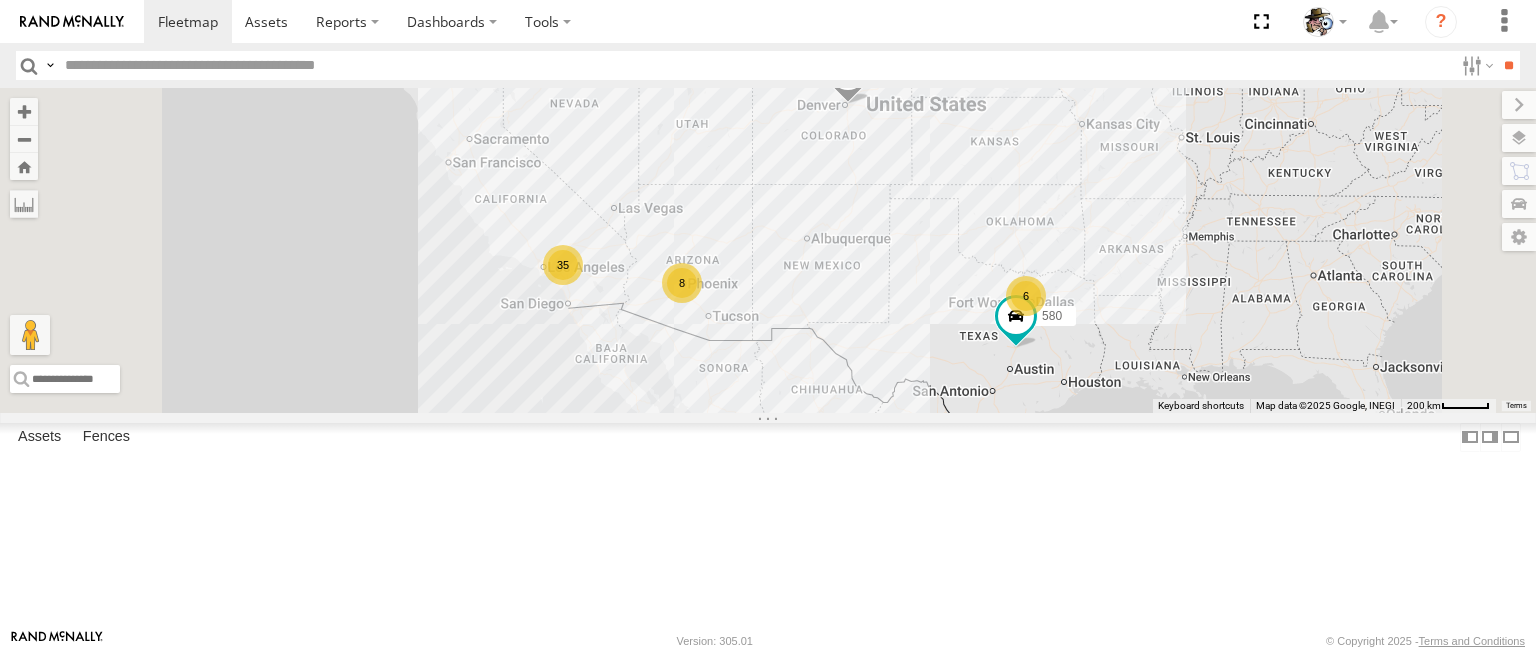 drag, startPoint x: 977, startPoint y: 393, endPoint x: 1001, endPoint y: 365, distance: 36.878178 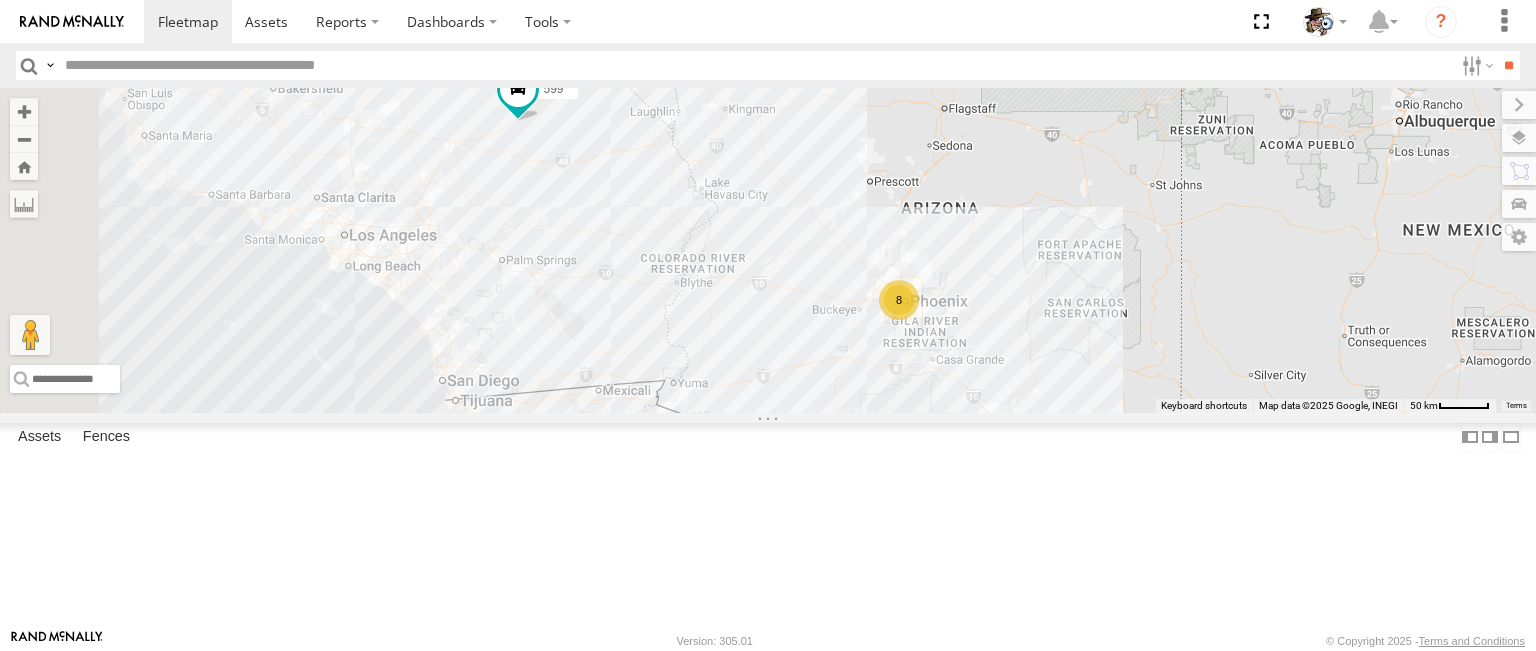 drag, startPoint x: 789, startPoint y: 287, endPoint x: 1009, endPoint y: 341, distance: 226.53035 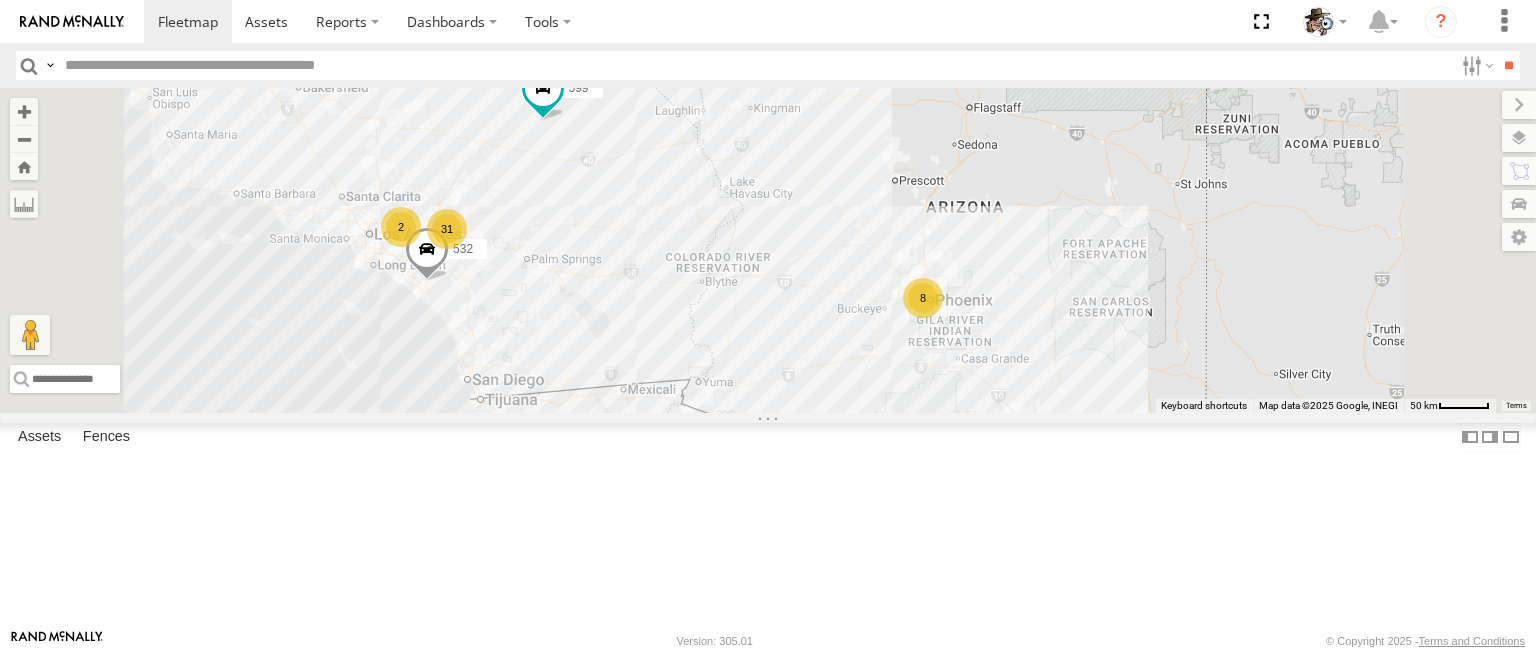 drag, startPoint x: 843, startPoint y: 329, endPoint x: 906, endPoint y: 323, distance: 63.28507 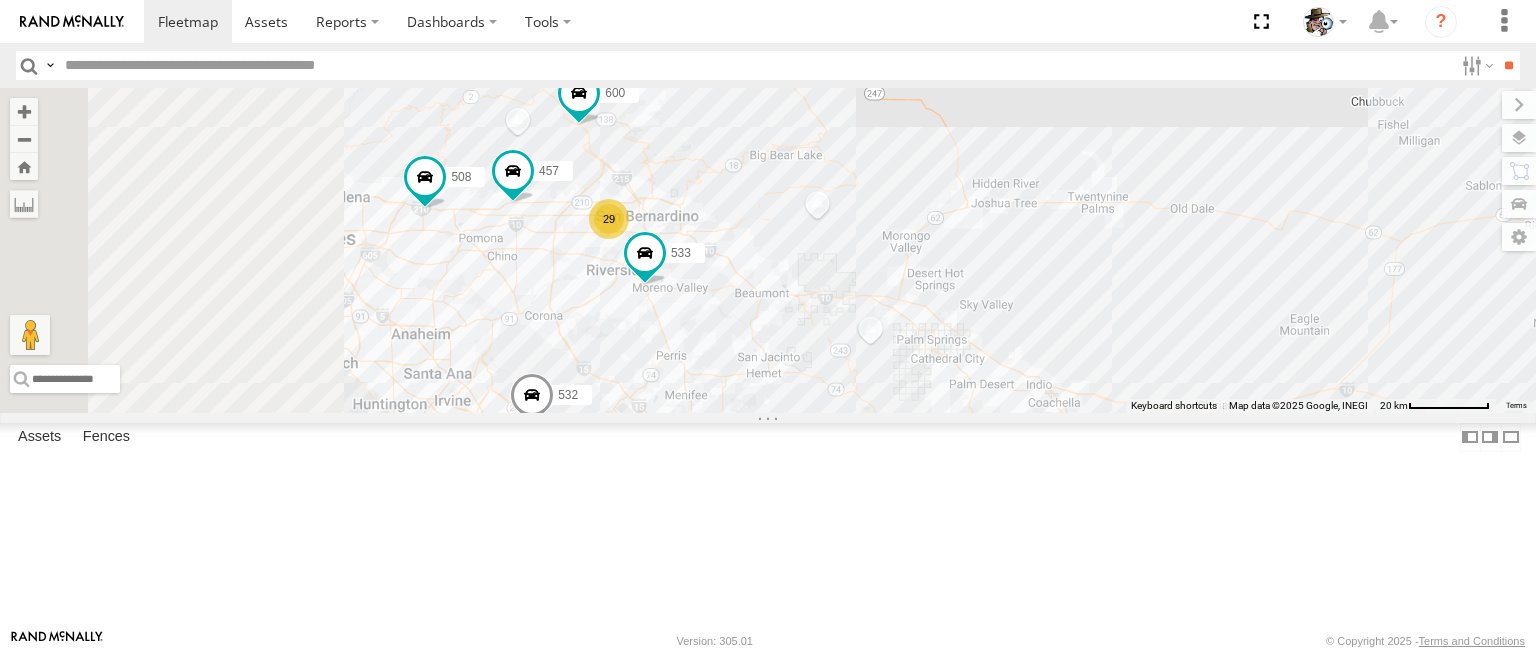 drag, startPoint x: 742, startPoint y: 271, endPoint x: 877, endPoint y: 331, distance: 147.73286 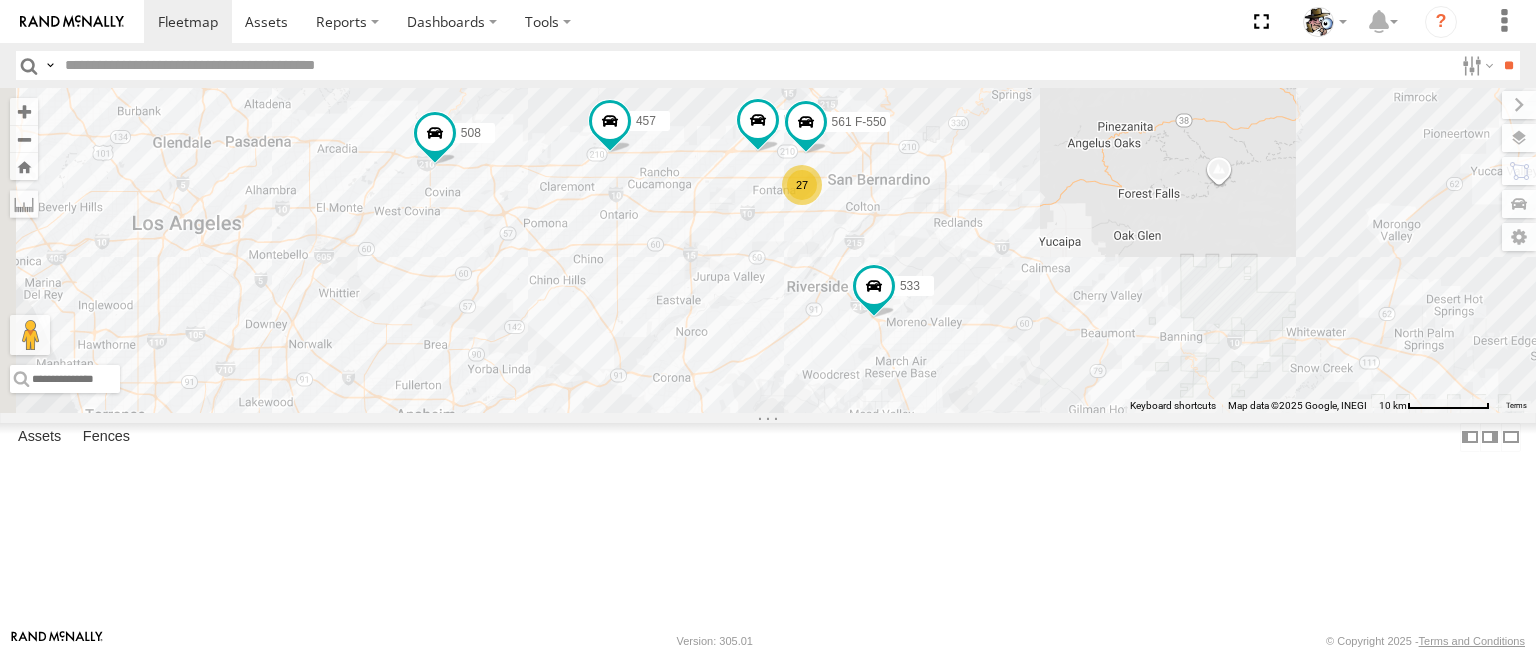 drag, startPoint x: 773, startPoint y: 350, endPoint x: 922, endPoint y: 338, distance: 149.48244 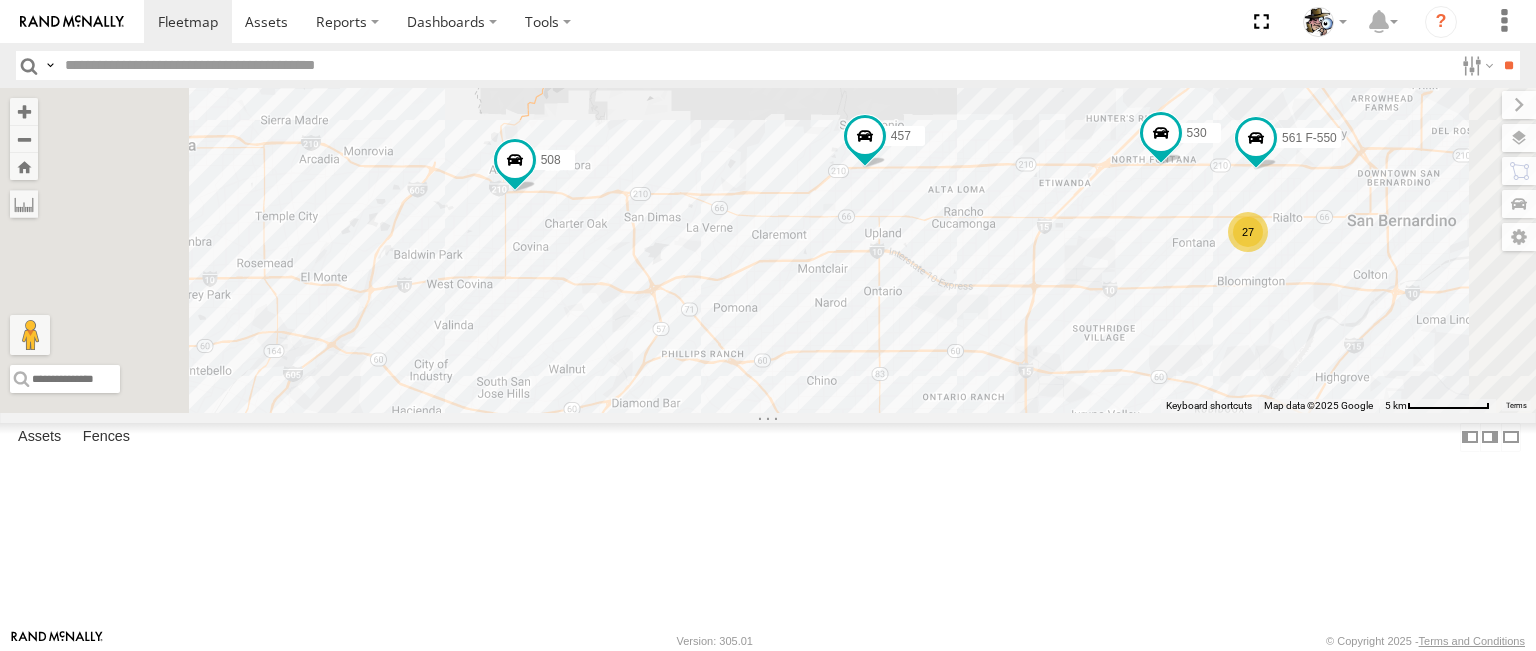 drag, startPoint x: 651, startPoint y: 229, endPoint x: 797, endPoint y: 327, distance: 175.84084 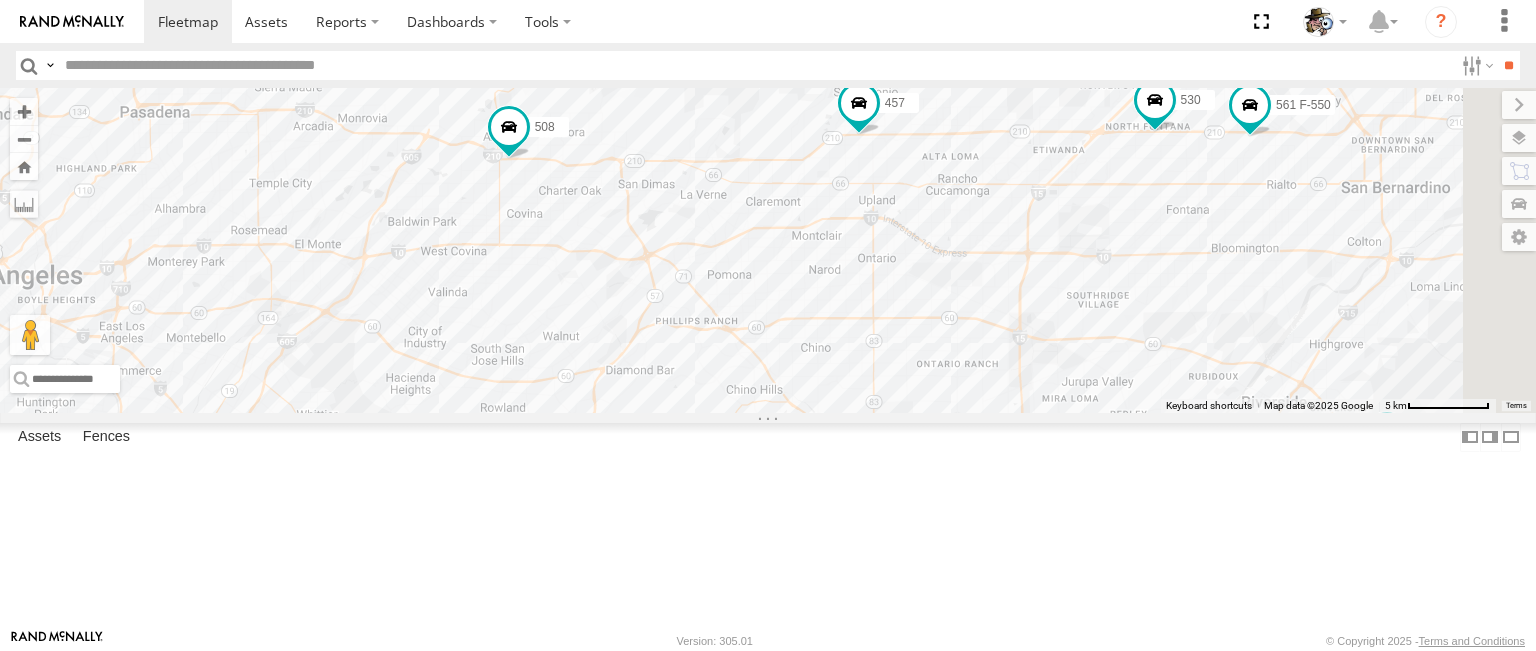 drag, startPoint x: 1049, startPoint y: 336, endPoint x: 844, endPoint y: 235, distance: 228.53009 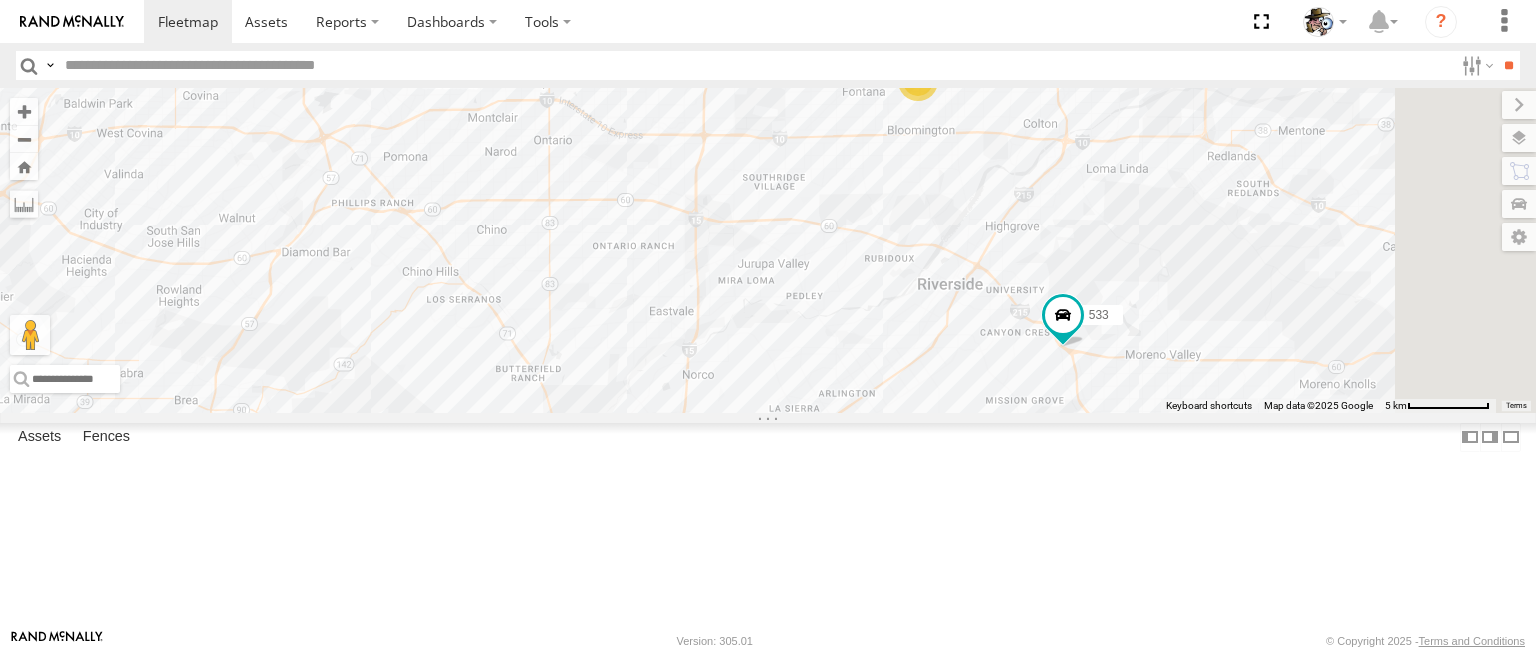 drag, startPoint x: 1101, startPoint y: 305, endPoint x: 936, endPoint y: 303, distance: 165.01212 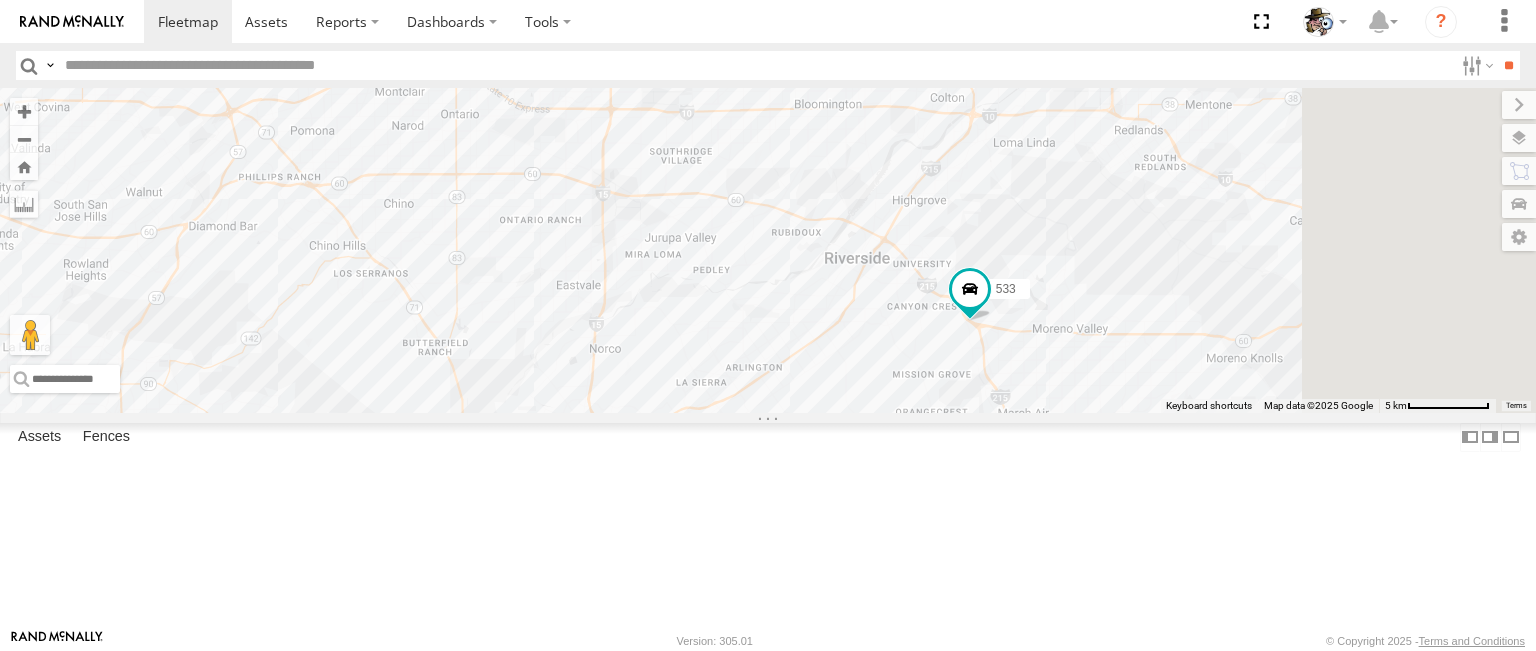drag, startPoint x: 1080, startPoint y: 349, endPoint x: 992, endPoint y: 346, distance: 88.051125 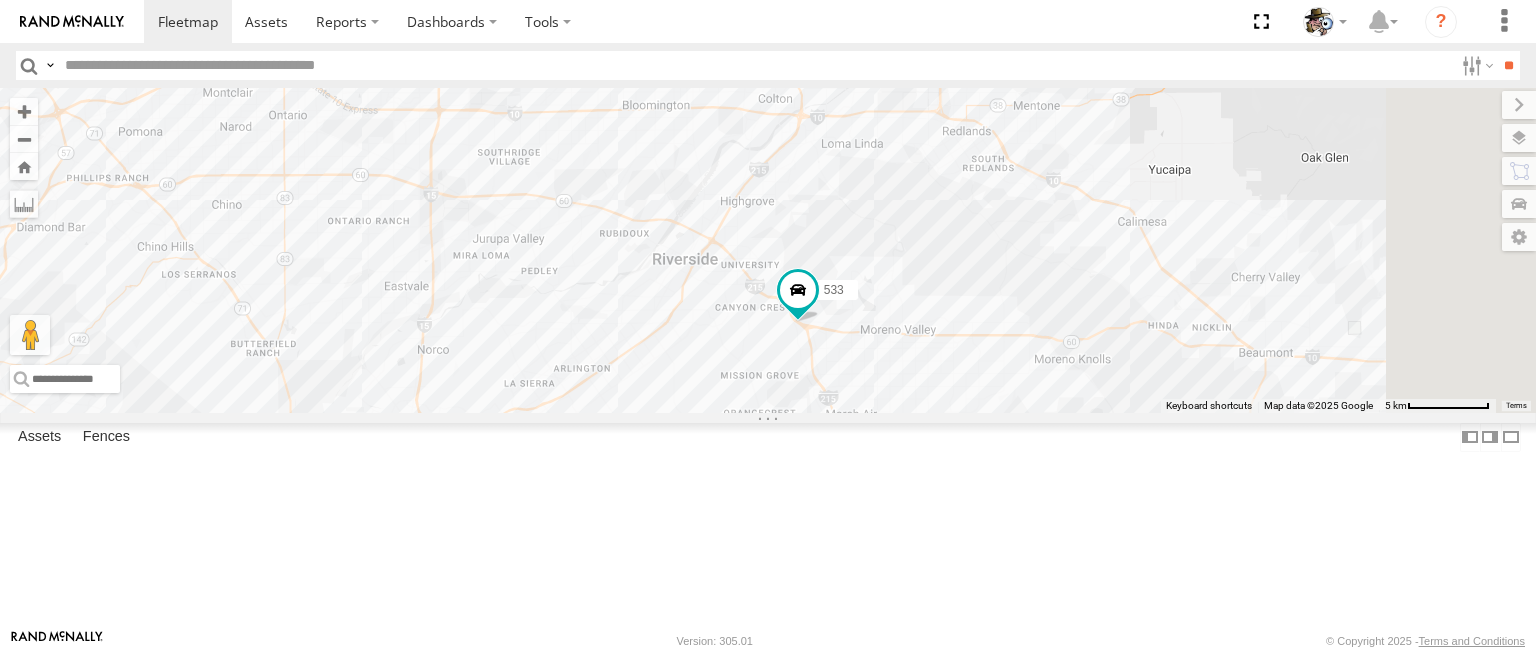 drag, startPoint x: 1091, startPoint y: 451, endPoint x: 924, endPoint y: 434, distance: 167.86304 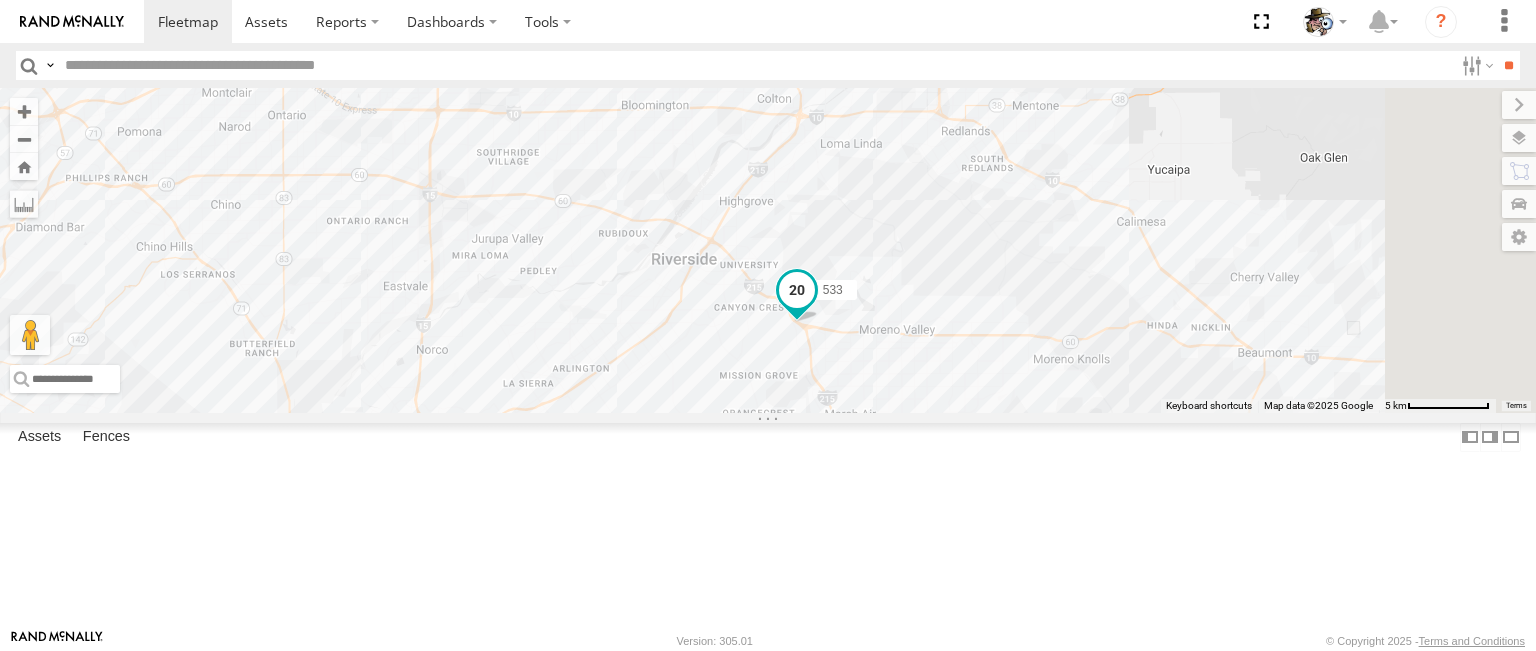 click at bounding box center [797, 290] 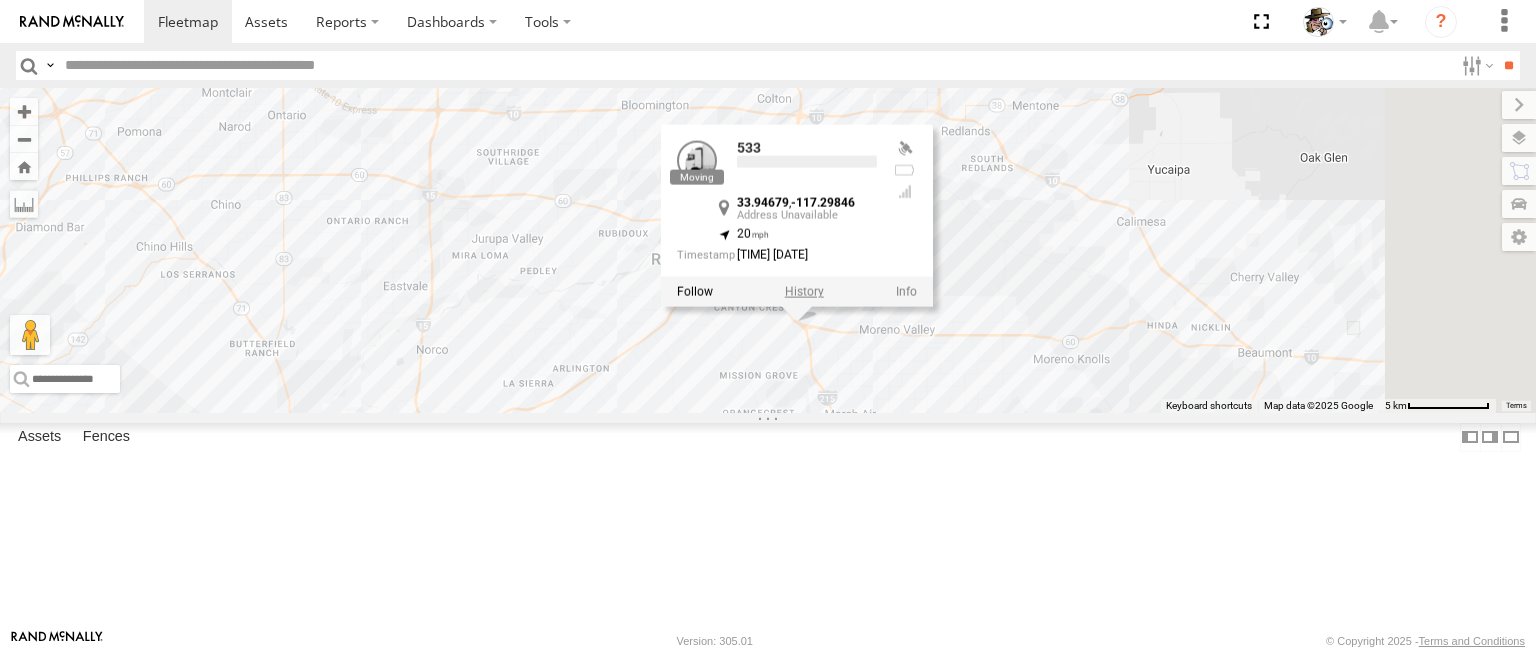 click at bounding box center (804, 292) 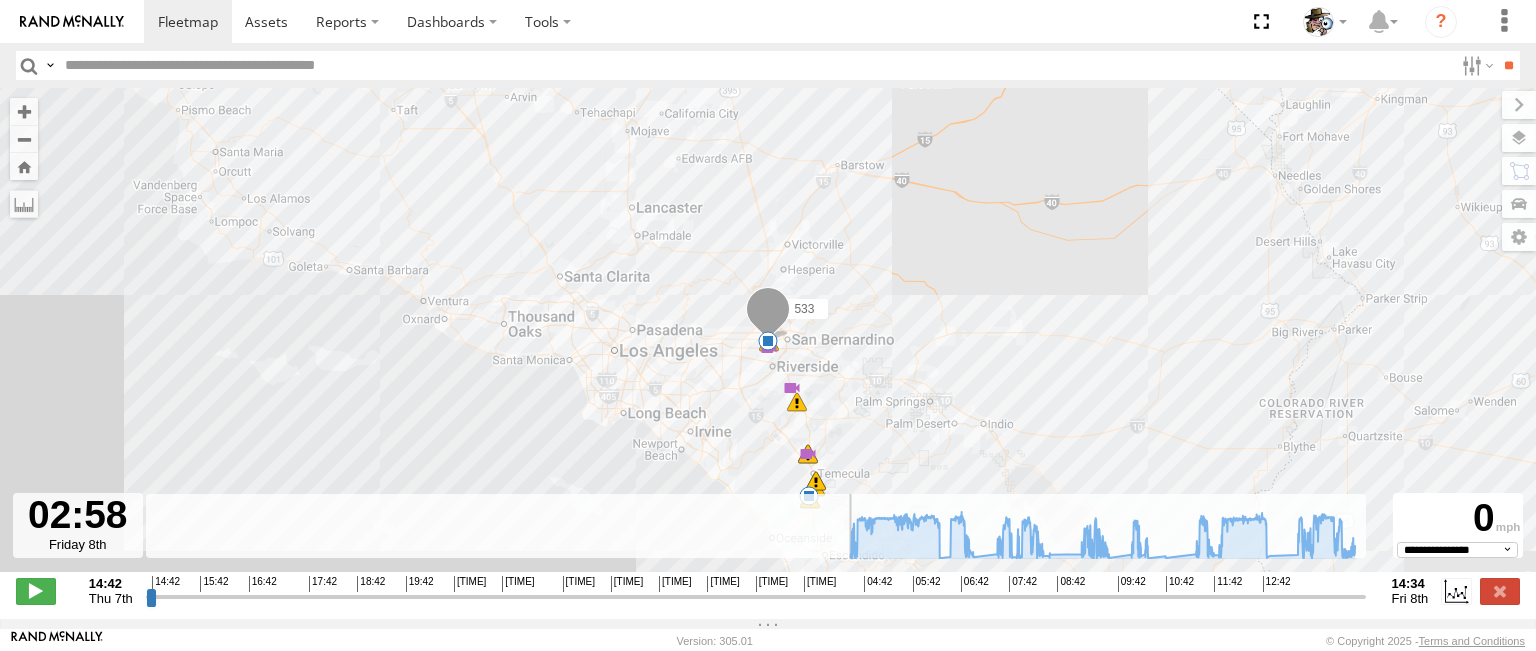 drag, startPoint x: 147, startPoint y: 607, endPoint x: 772, endPoint y: 664, distance: 627.5938 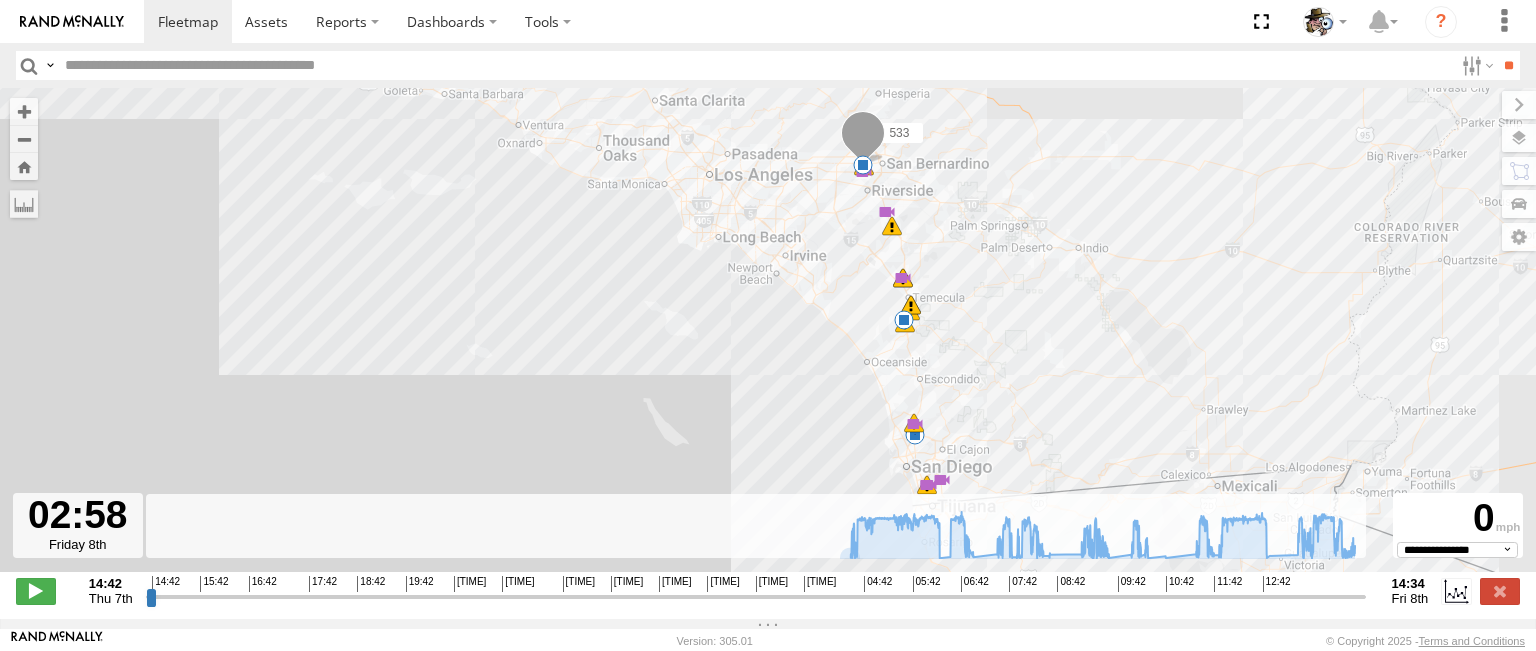 drag, startPoint x: 932, startPoint y: 303, endPoint x: 1029, endPoint y: 125, distance: 202.71408 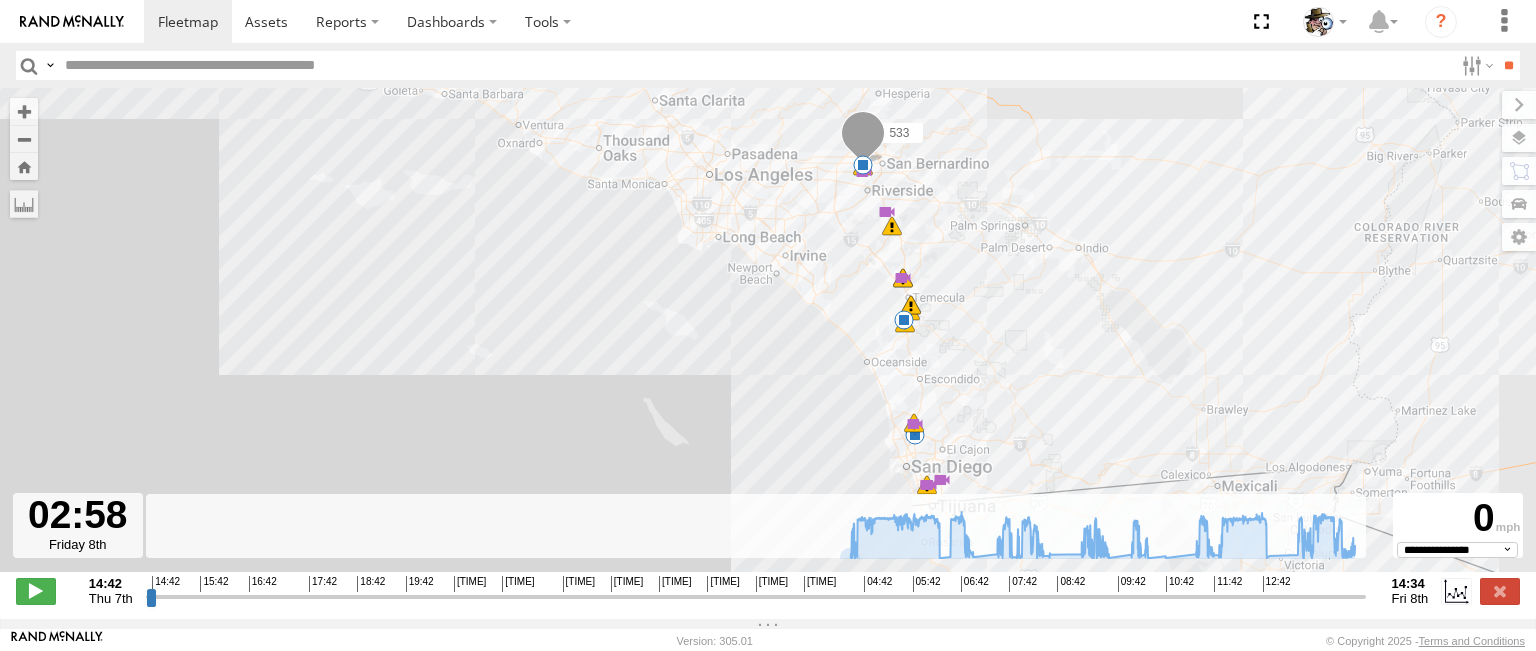 click on "533 [TIME] Fri [TIME] Fri [TIME] Fri [TIME] Fri [TIME] Fri [TIME] Fri [TIME] Fri [TIME] Fri [TIME] Fri [TIME] Fri [TIME] Fri [TIME] Fri [TIME] Fri [TIME] Fri [TIME] Fri [TIME] Fri [TIME] Fri 16 8 11 18" at bounding box center (768, 340) 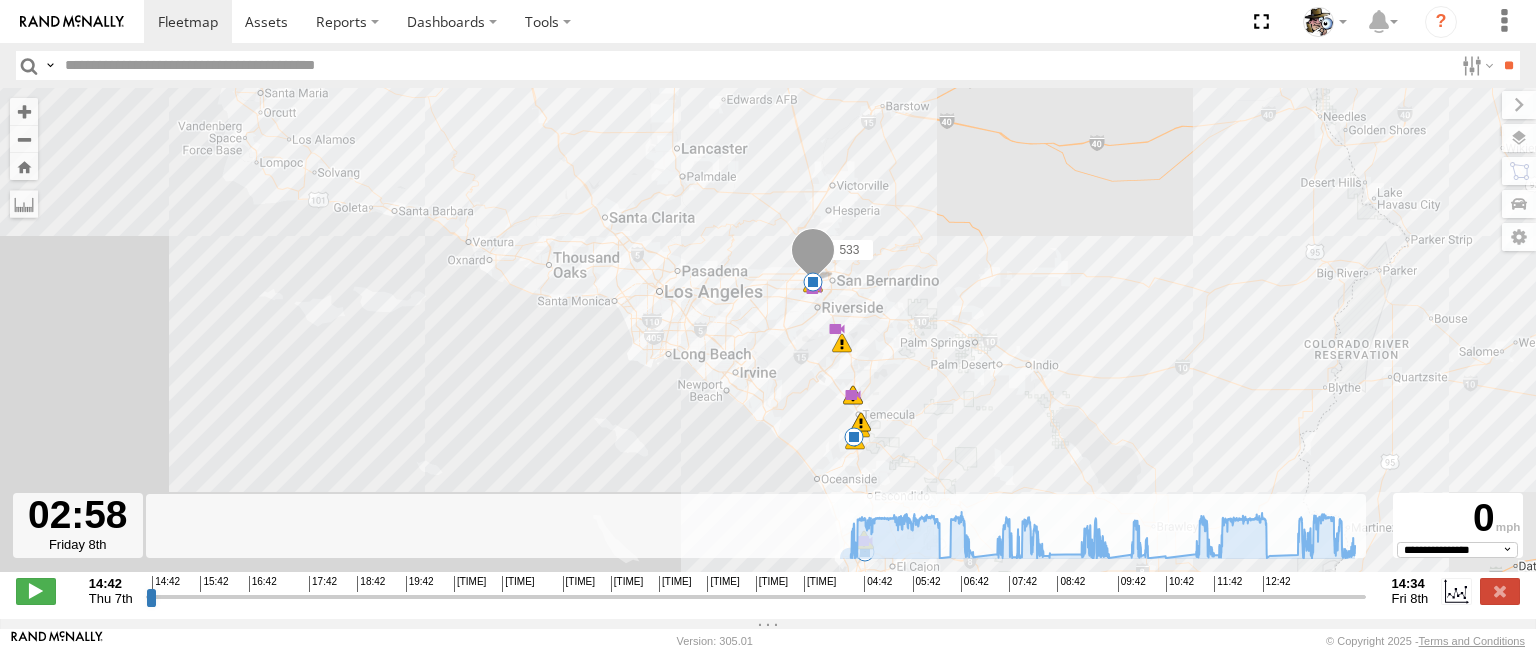 drag, startPoint x: 983, startPoint y: 241, endPoint x: 943, endPoint y: 335, distance: 102.156746 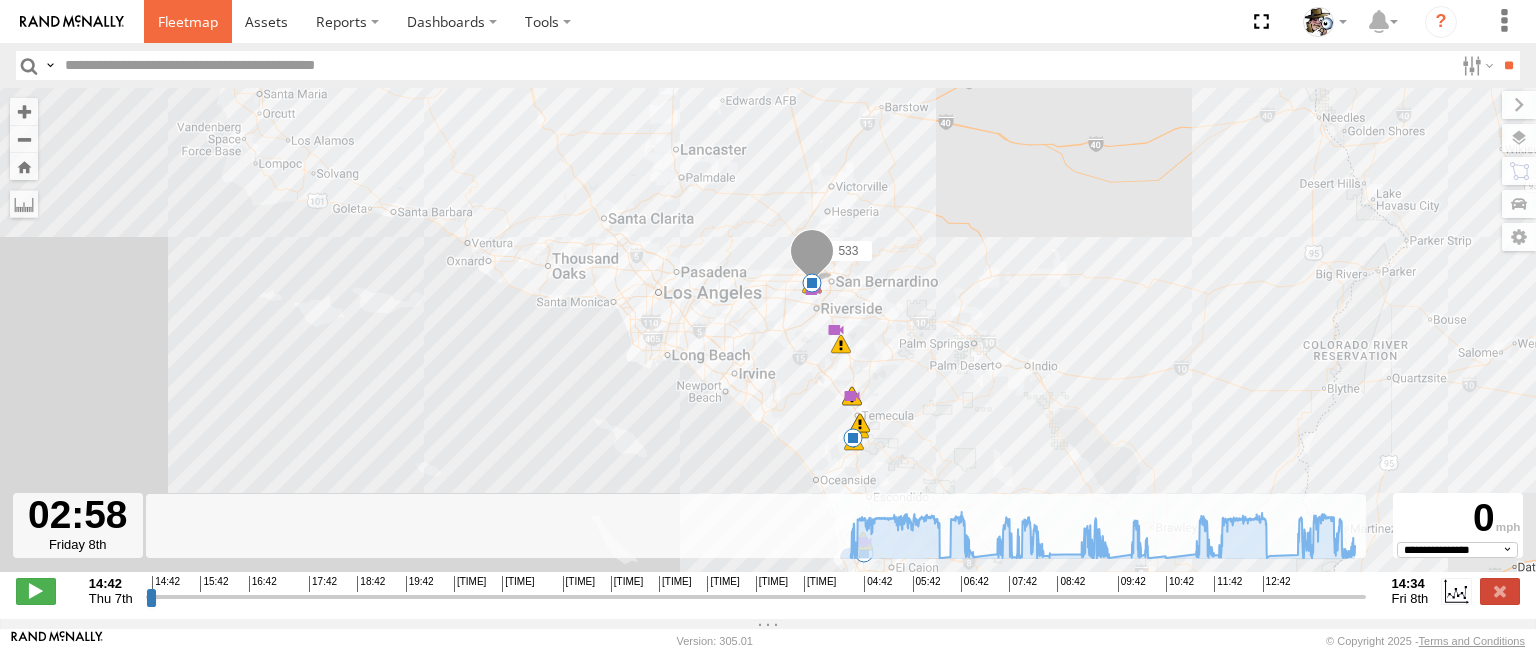 click at bounding box center (188, 21) 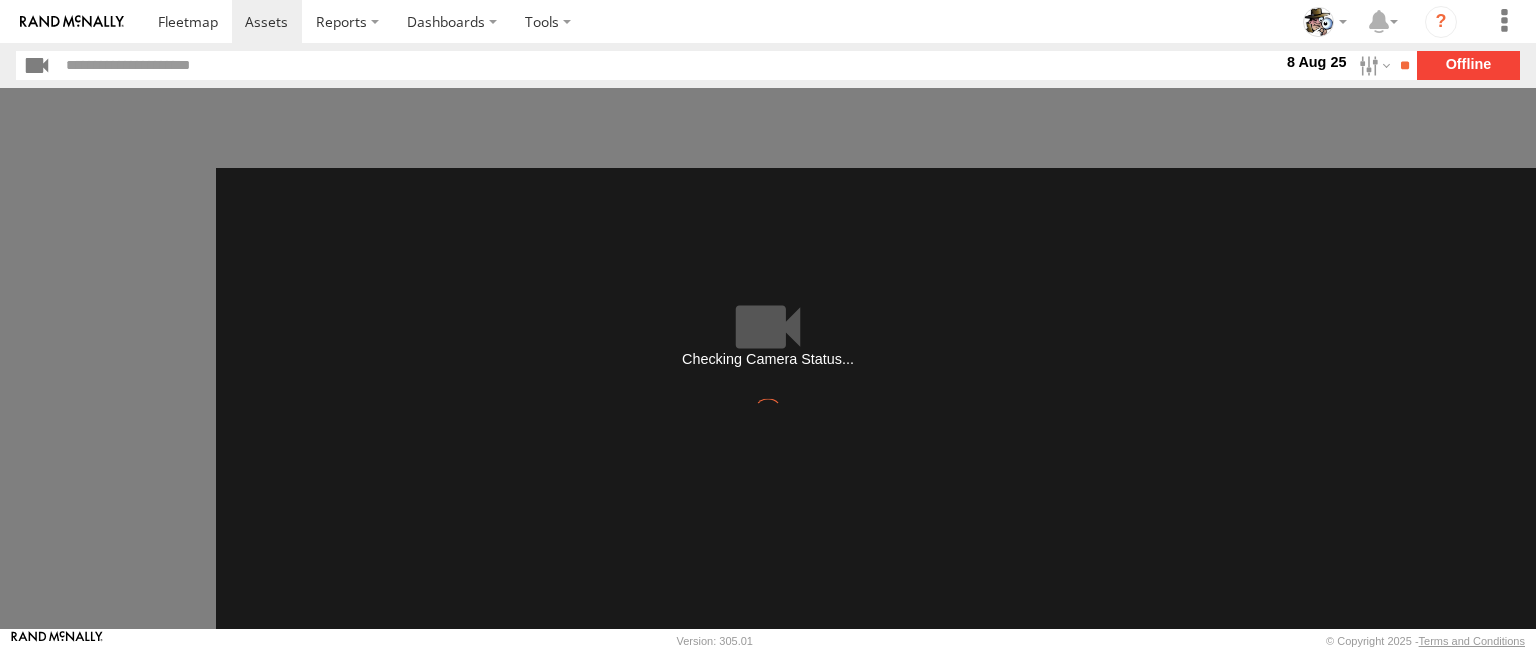 scroll, scrollTop: 0, scrollLeft: 0, axis: both 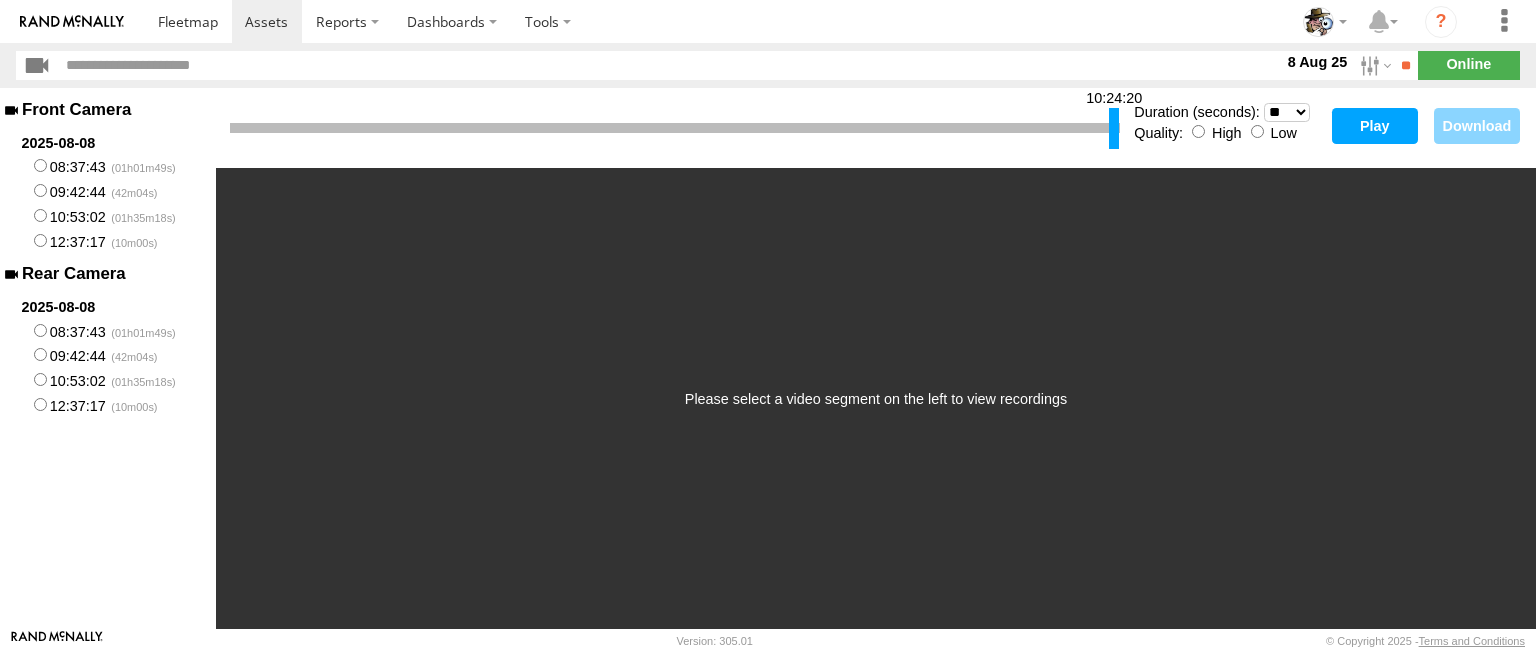 drag, startPoint x: 233, startPoint y: 143, endPoint x: 1118, endPoint y: 123, distance: 885.22595 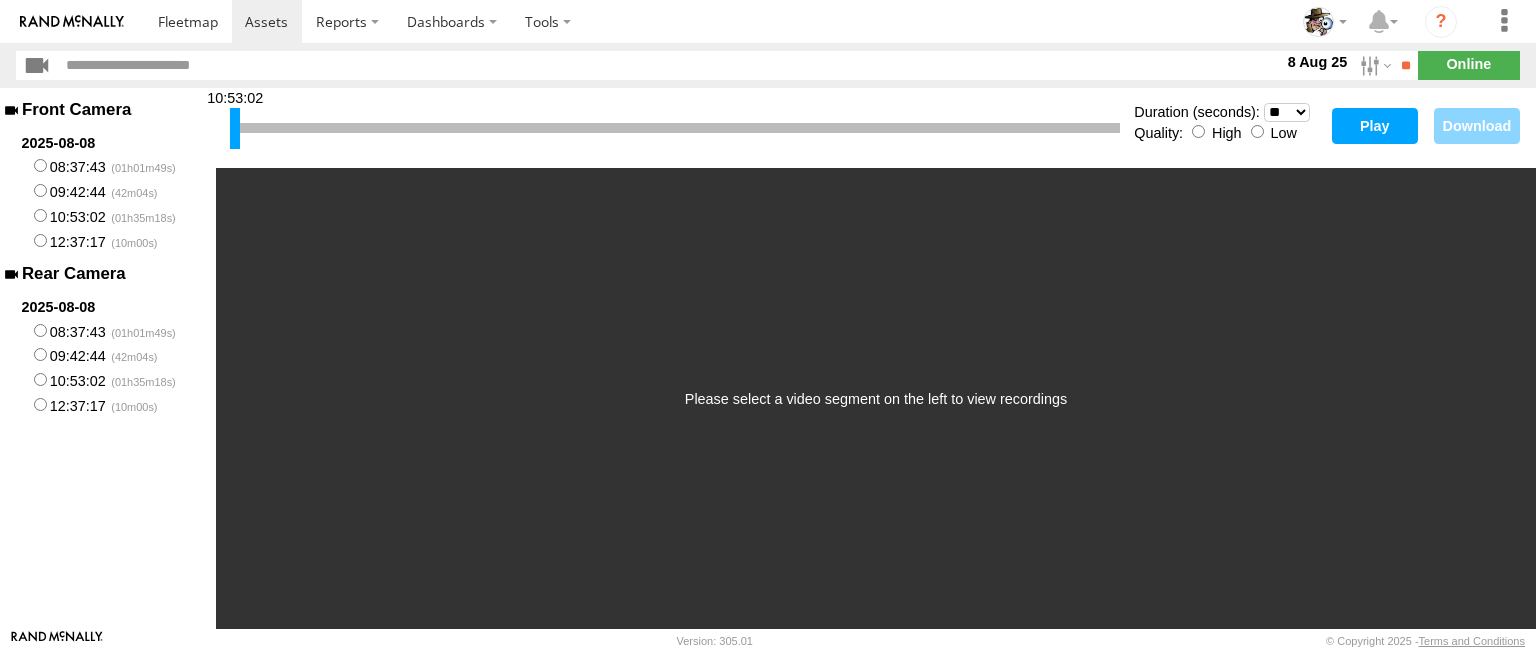 drag, startPoint x: 174, startPoint y: 145, endPoint x: 170, endPoint y: 162, distance: 17.464249 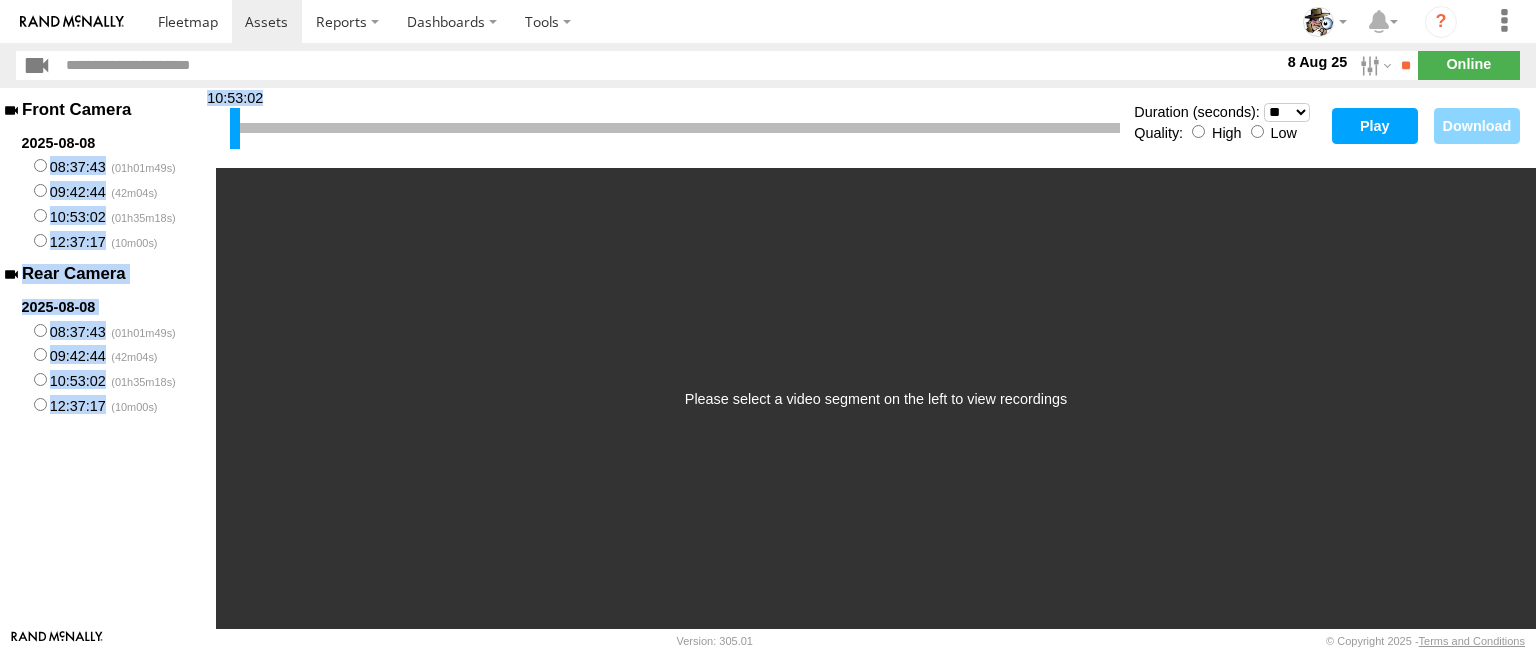 drag, startPoint x: 233, startPoint y: 133, endPoint x: 111, endPoint y: 155, distance: 123.967735 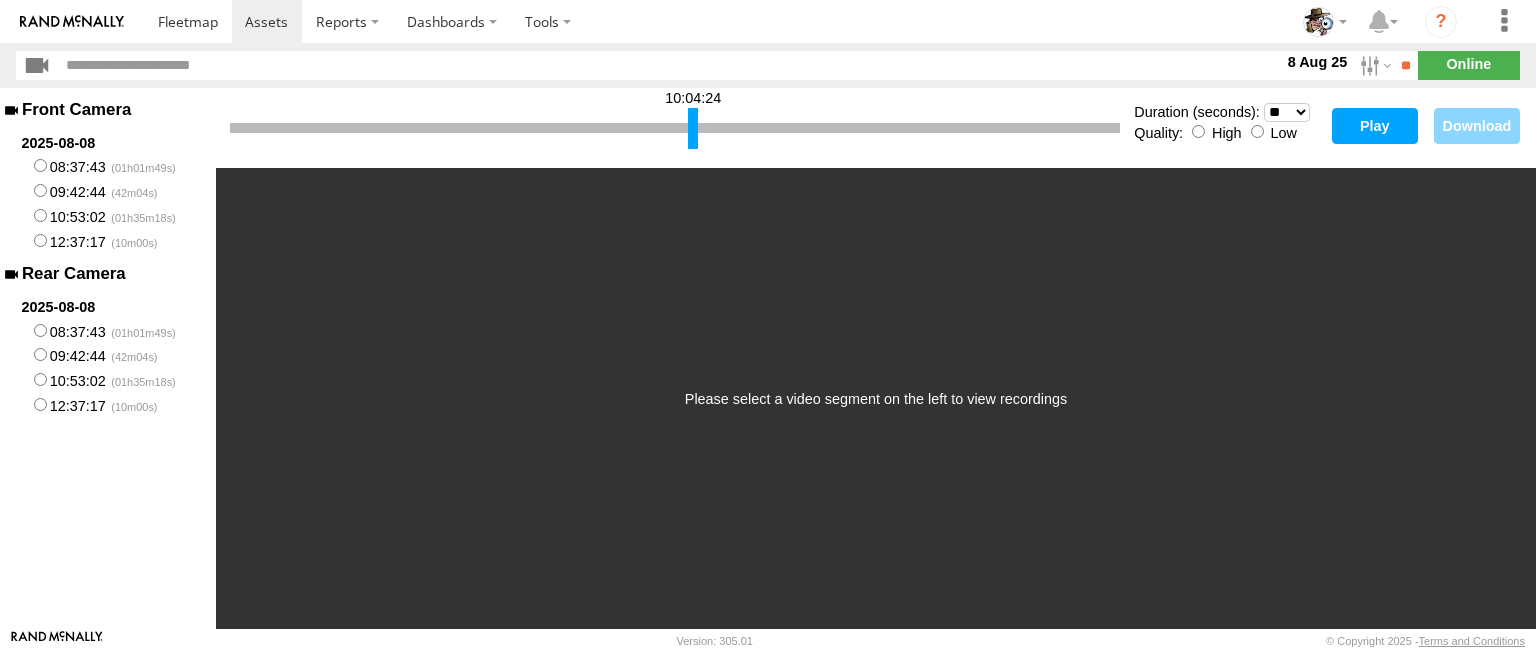 drag, startPoint x: 232, startPoint y: 137, endPoint x: 690, endPoint y: 131, distance: 458.0393 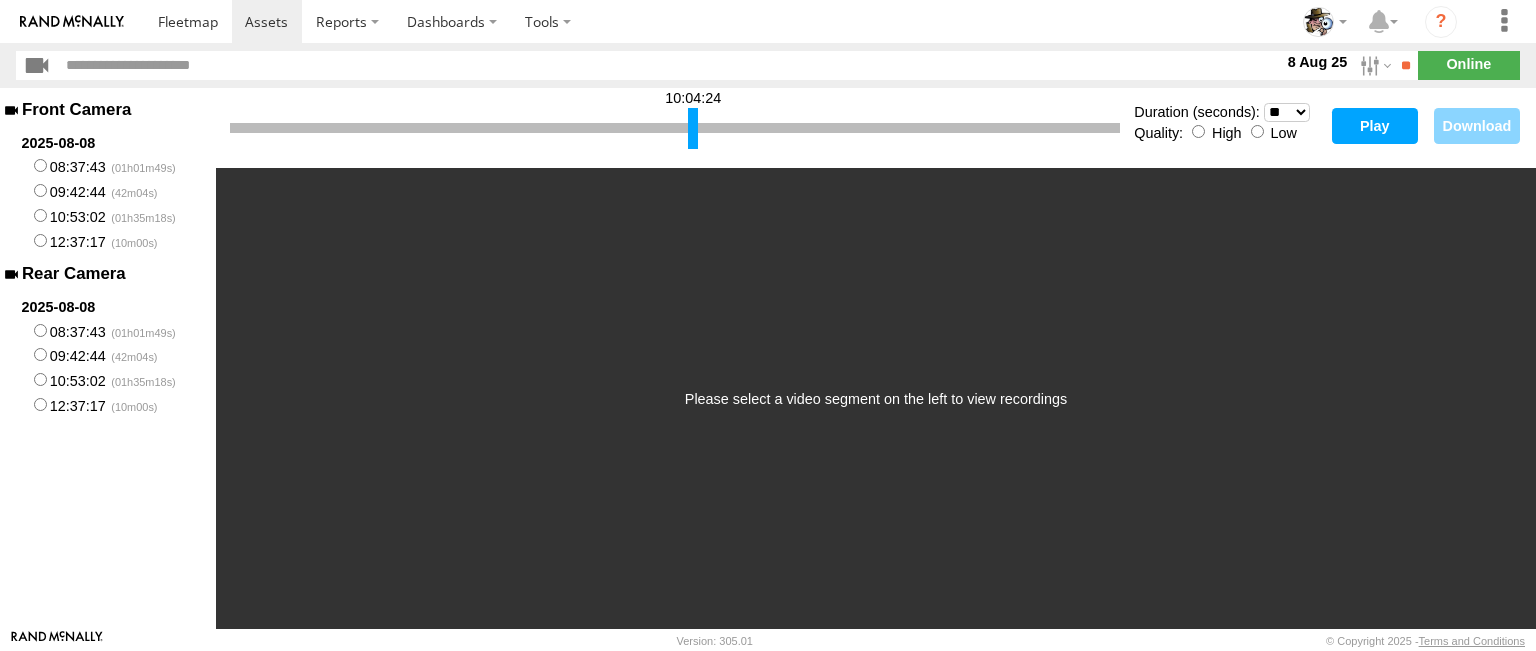 click on "*
**
**
**
**
**
**
***
***
***
***" at bounding box center [1287, 112] 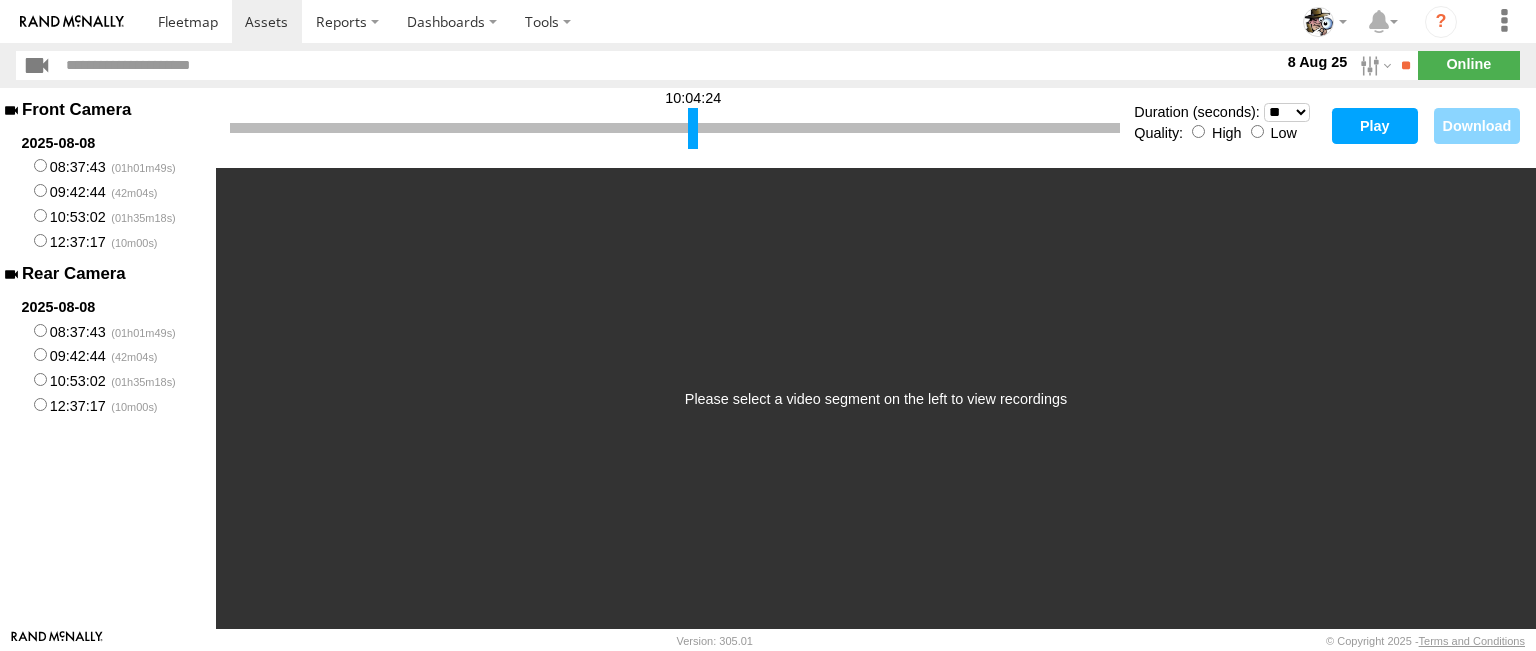 select on "**" 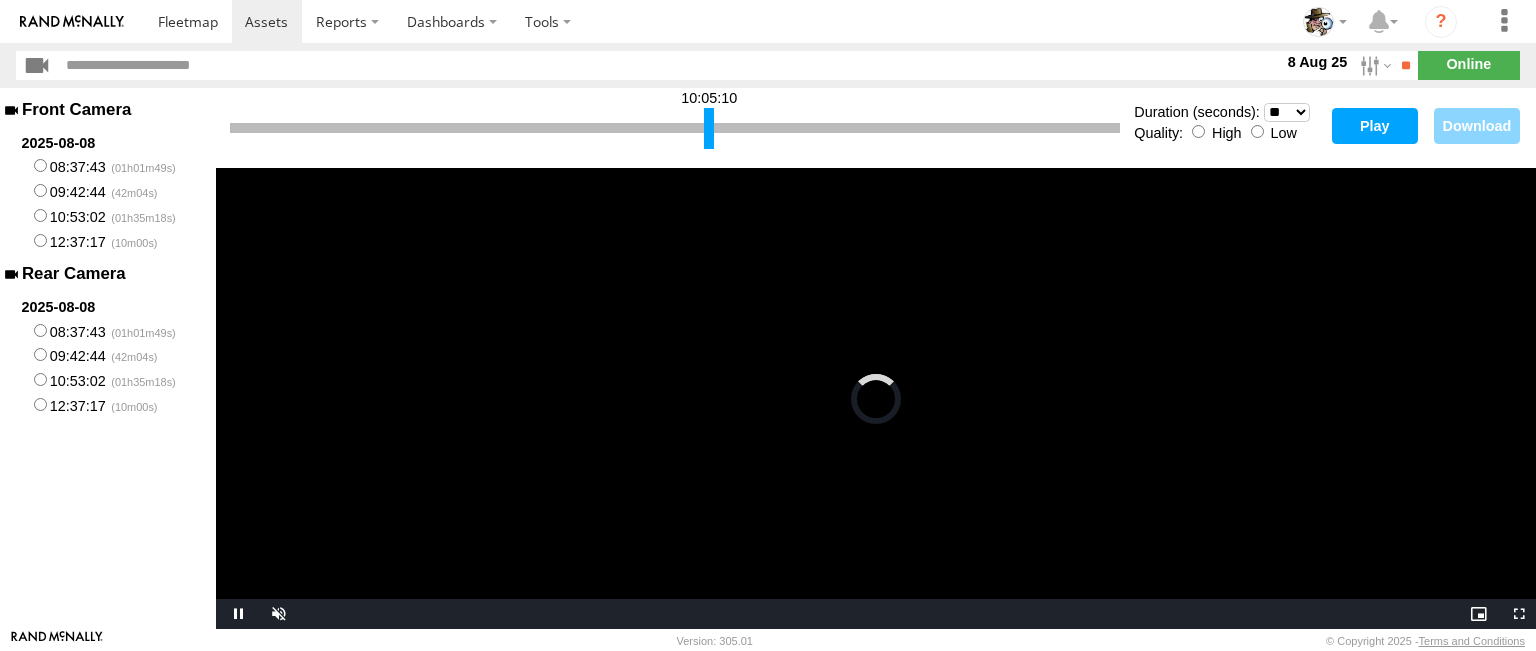click at bounding box center (876, 398) 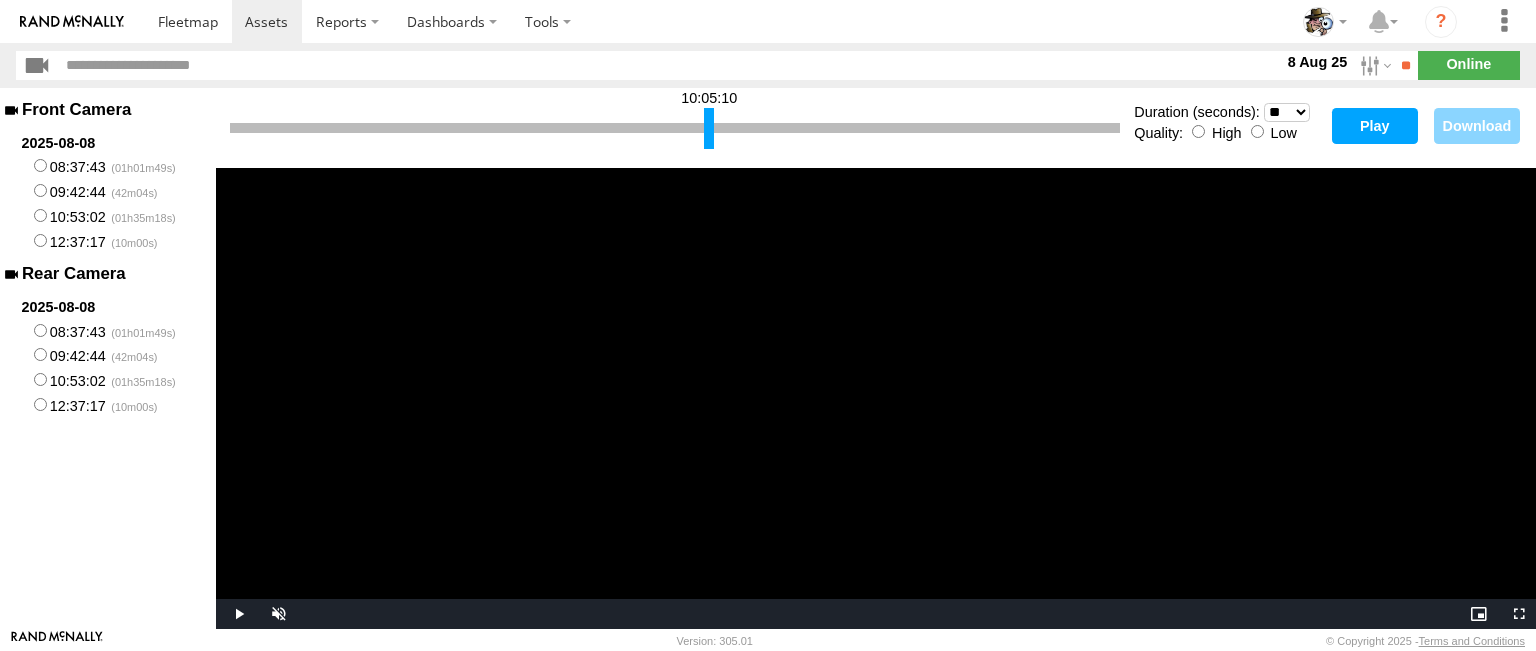 click on "Play" at bounding box center [1375, 126] 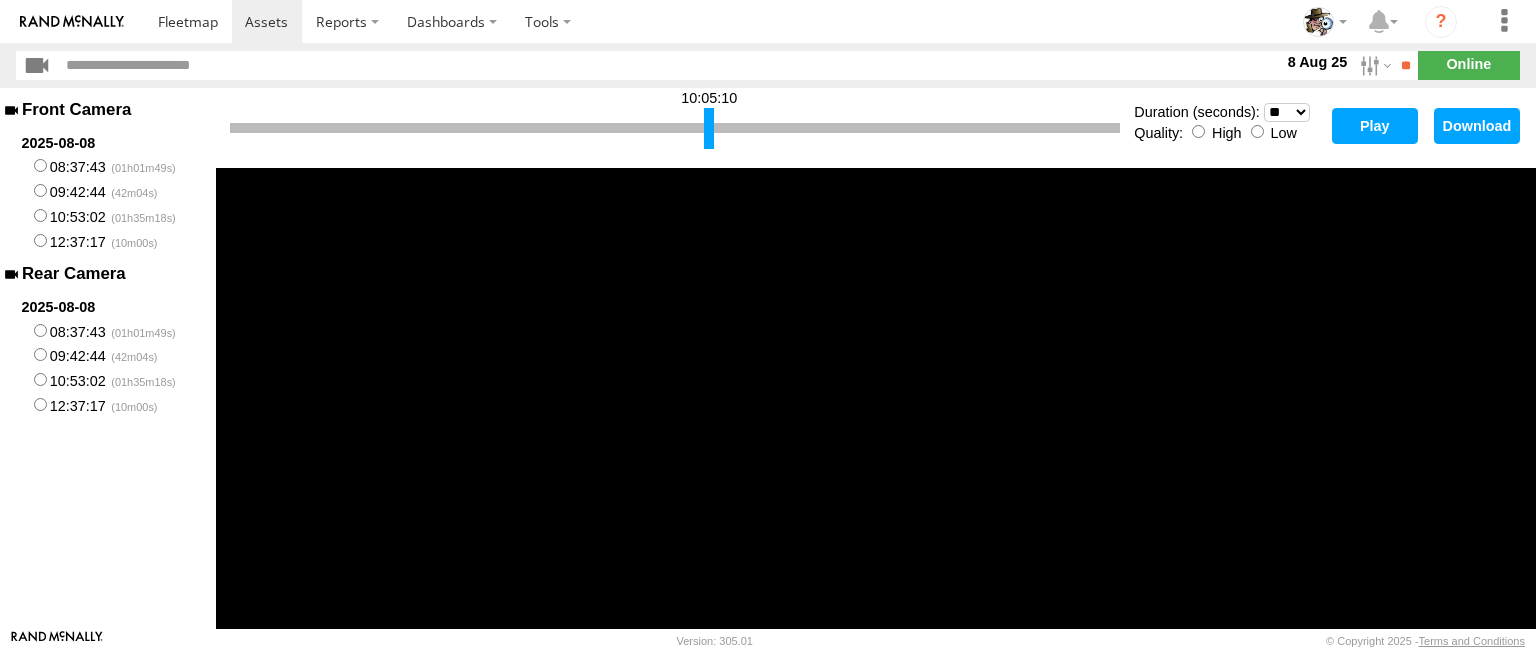 click on "Download" at bounding box center [1477, 126] 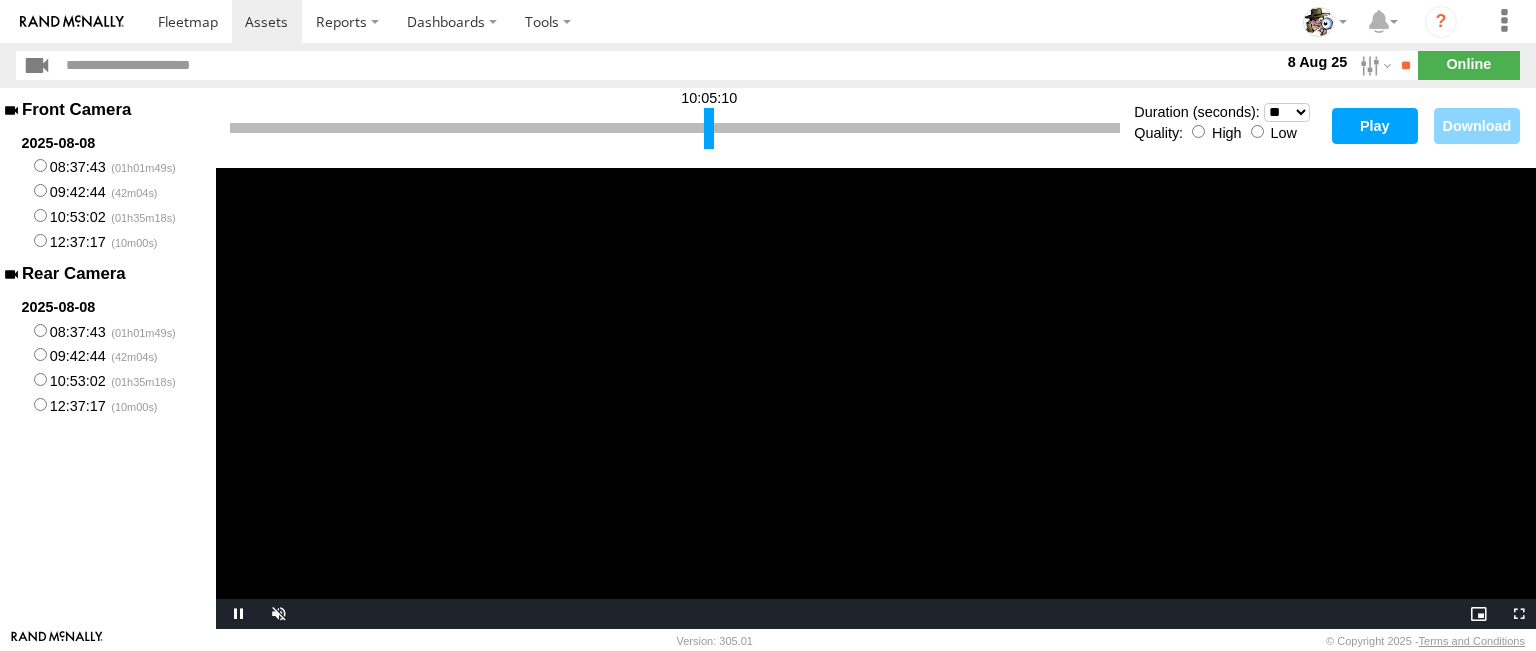 click on "Play" at bounding box center (1375, 126) 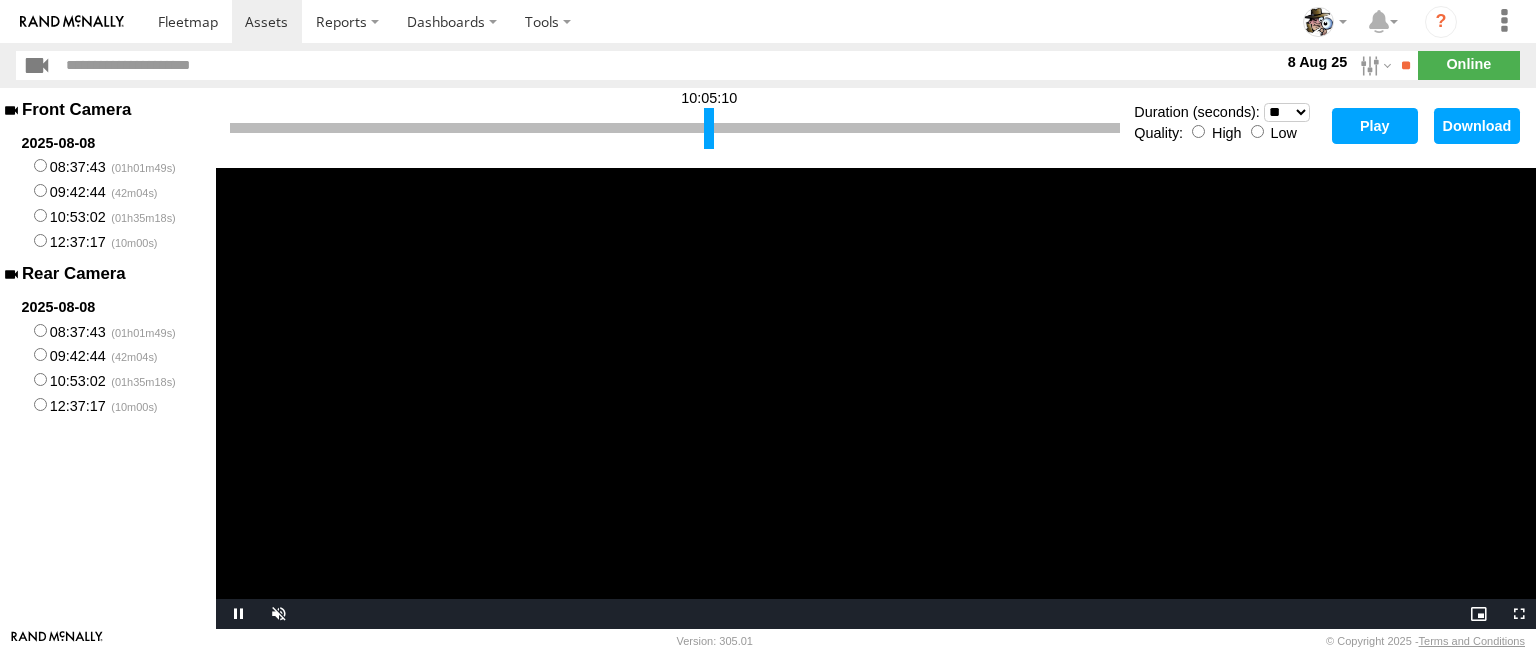 click on "Download" at bounding box center (1477, 126) 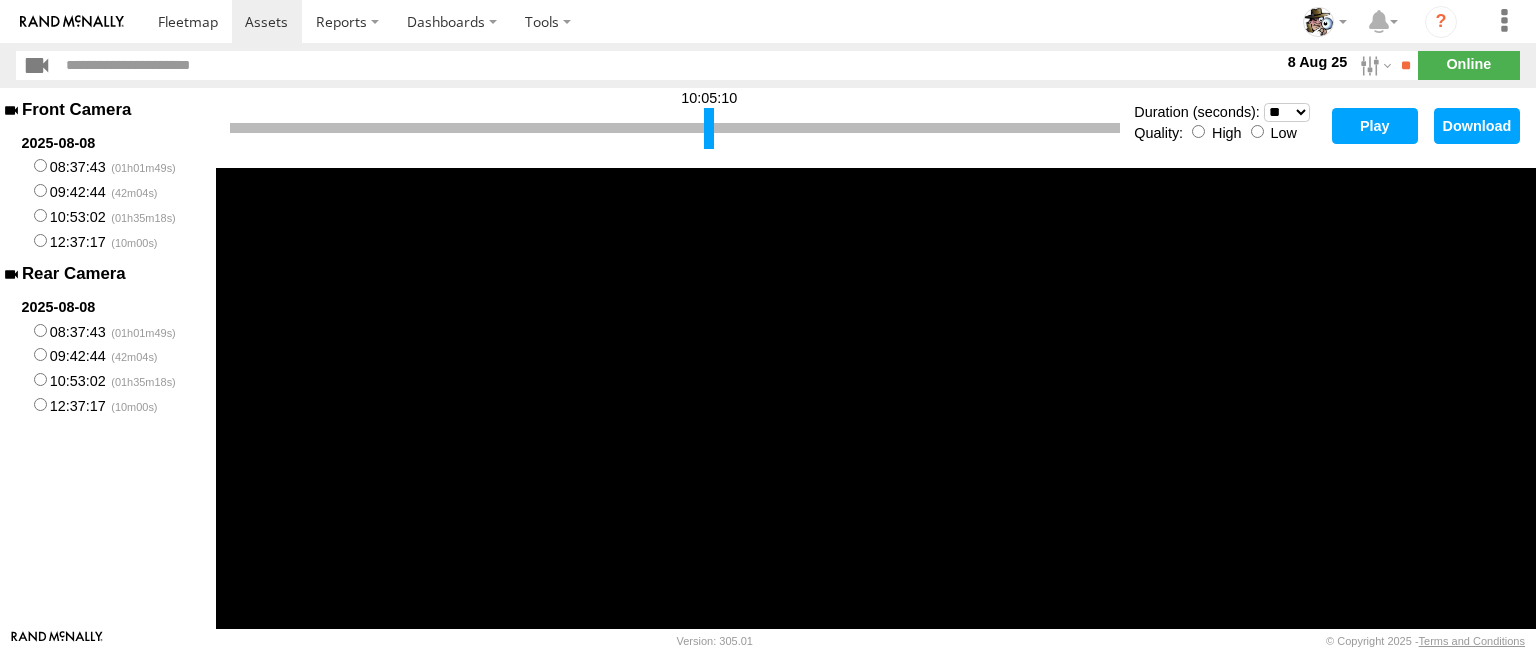 click on "Play" at bounding box center (1375, 126) 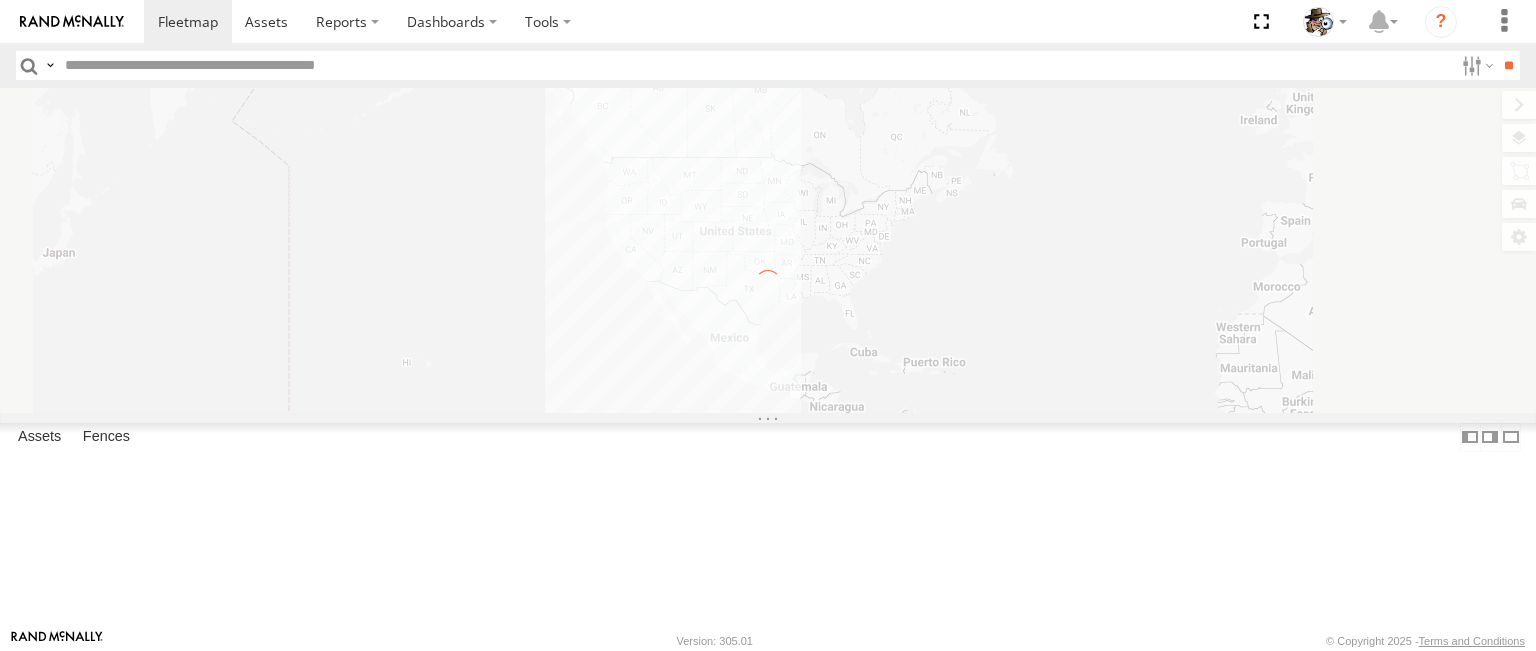 scroll, scrollTop: 0, scrollLeft: 0, axis: both 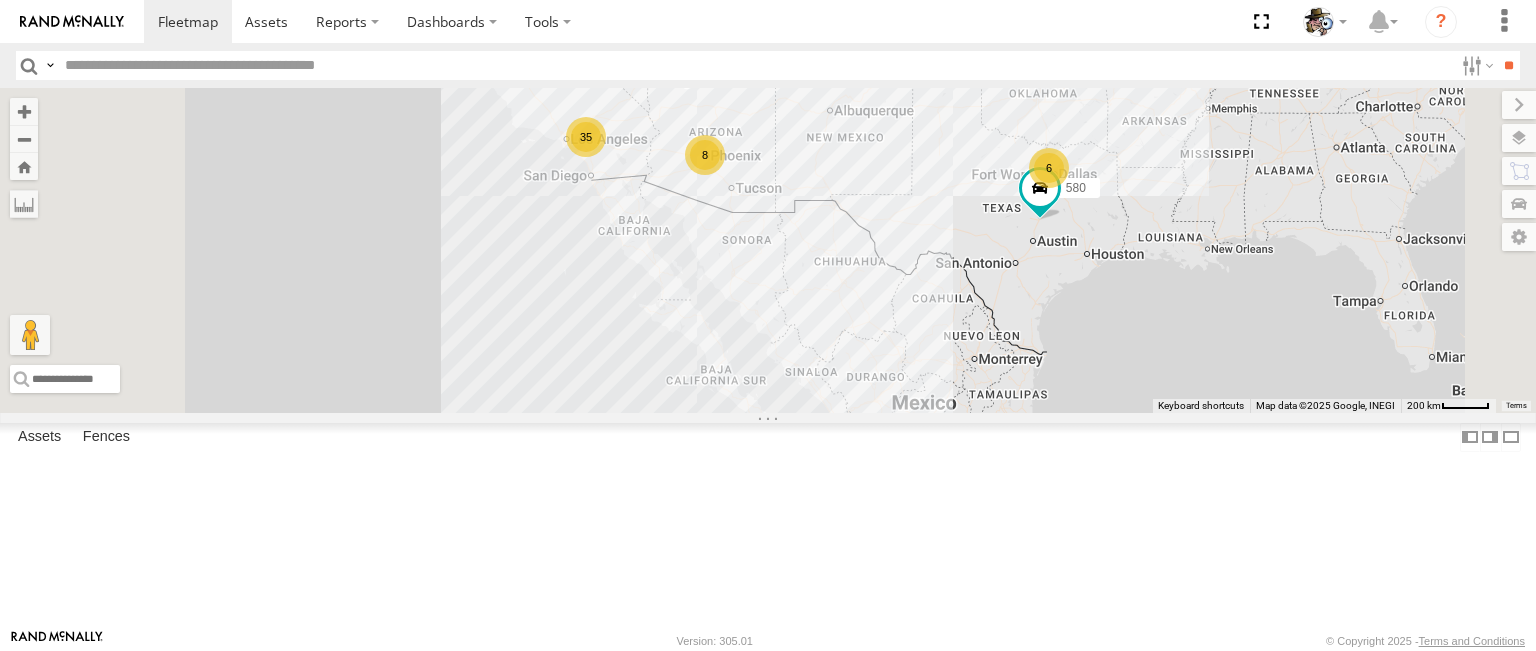 drag, startPoint x: 822, startPoint y: 497, endPoint x: 816, endPoint y: 309, distance: 188.09572 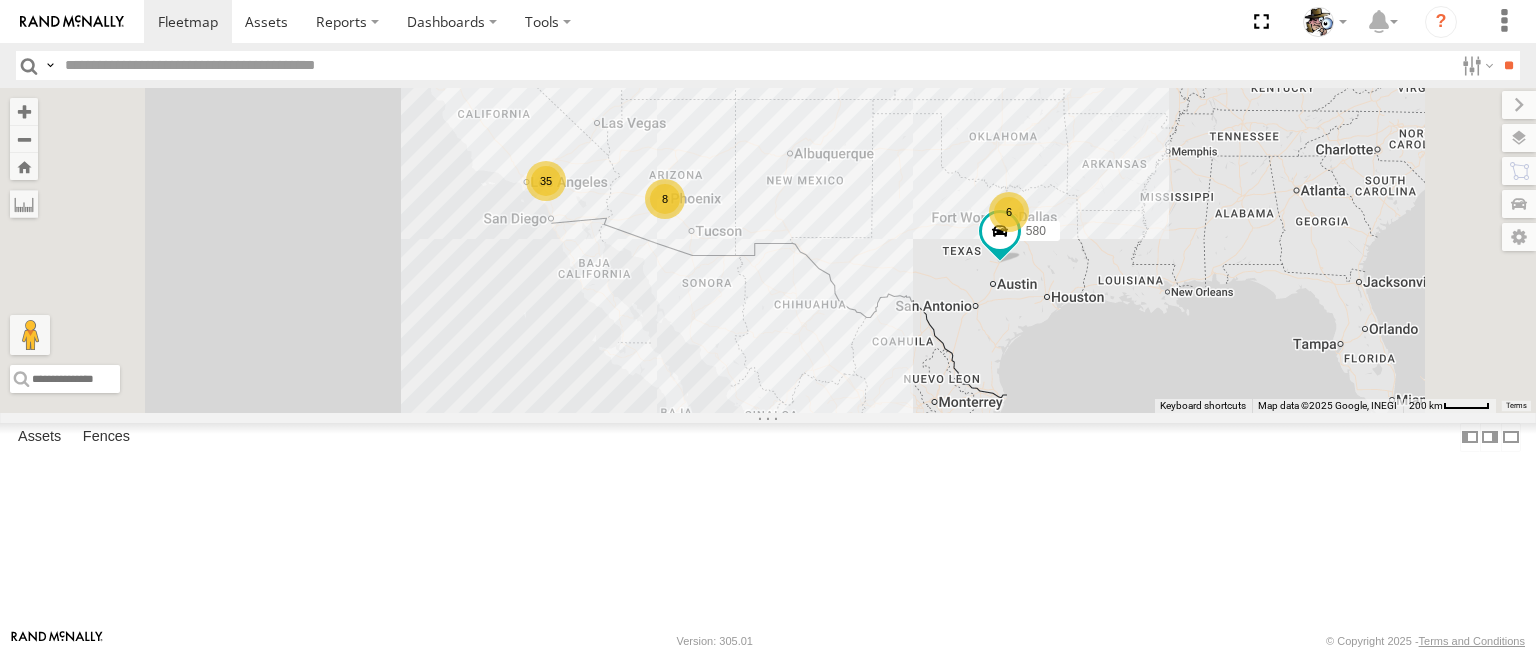 drag, startPoint x: 868, startPoint y: 335, endPoint x: 832, endPoint y: 453, distance: 123.36936 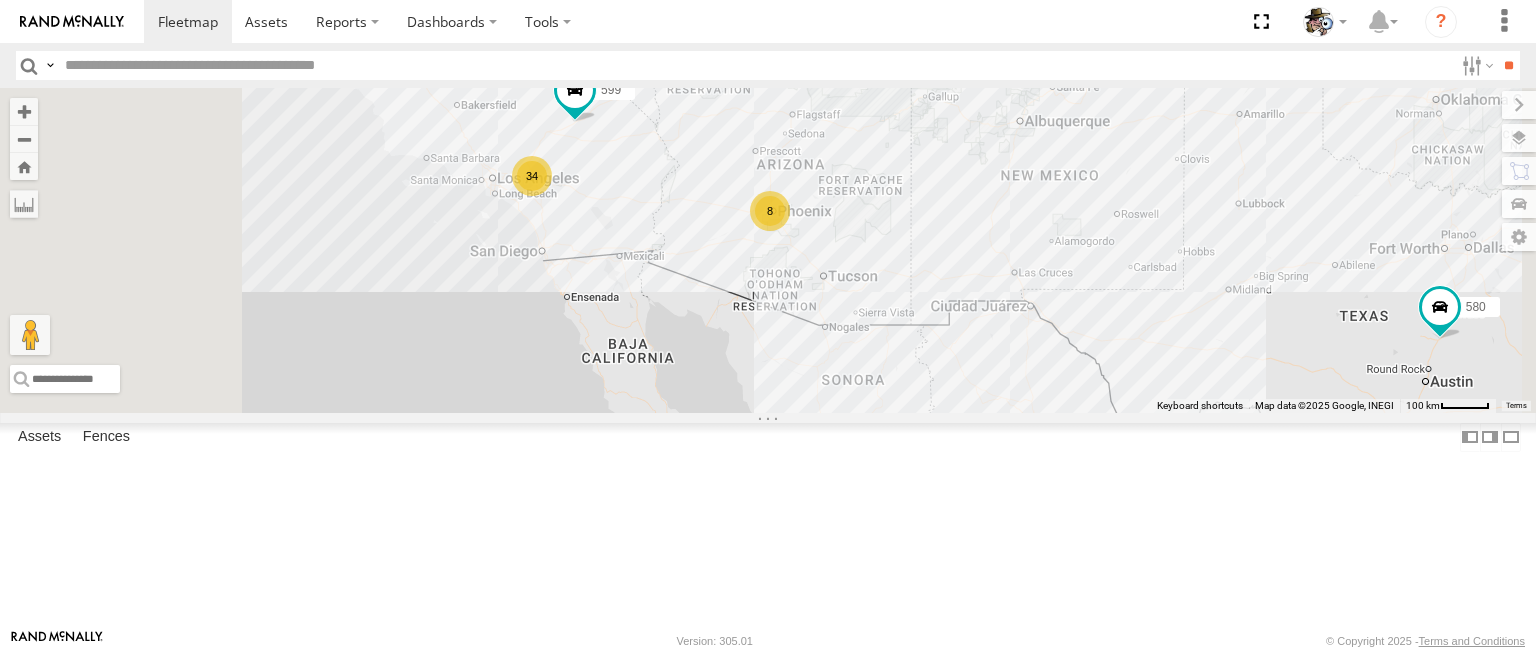 drag, startPoint x: 925, startPoint y: 310, endPoint x: 939, endPoint y: 320, distance: 17.20465 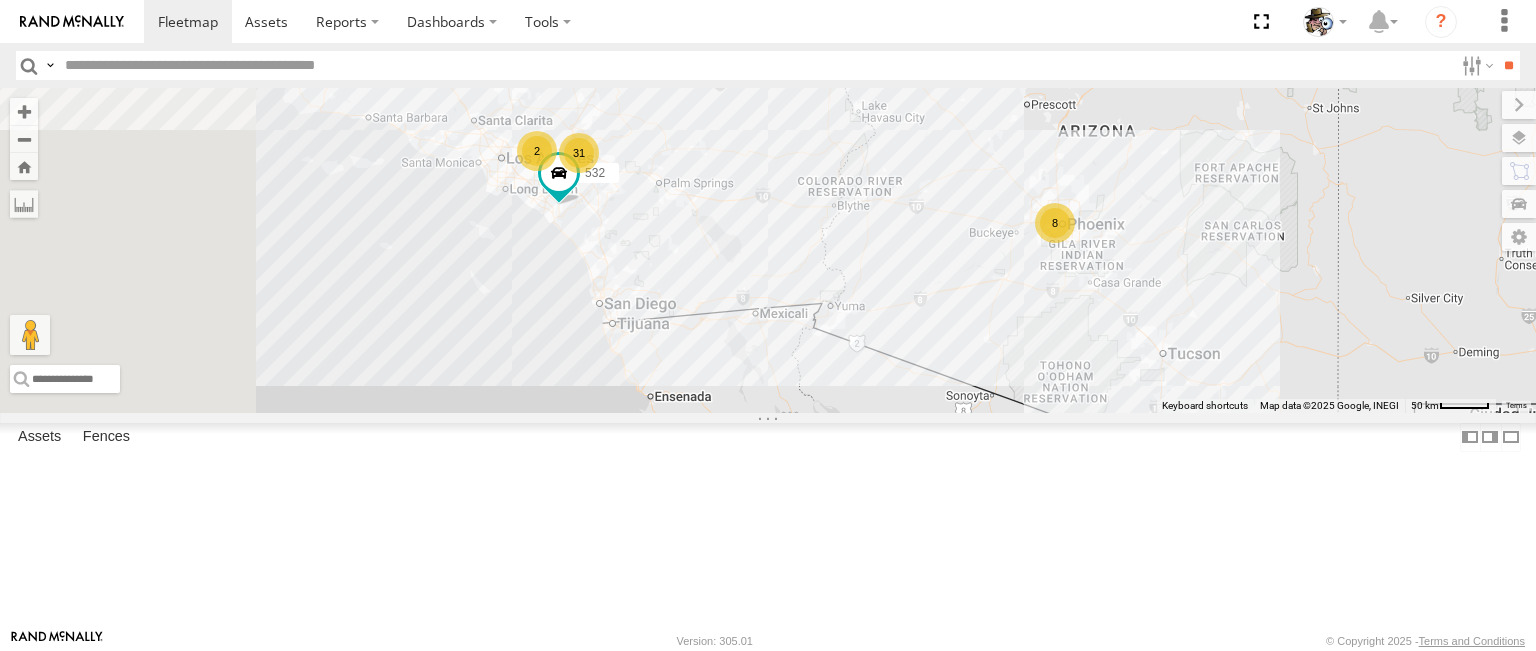 drag, startPoint x: 778, startPoint y: 297, endPoint x: 868, endPoint y: 315, distance: 91.78235 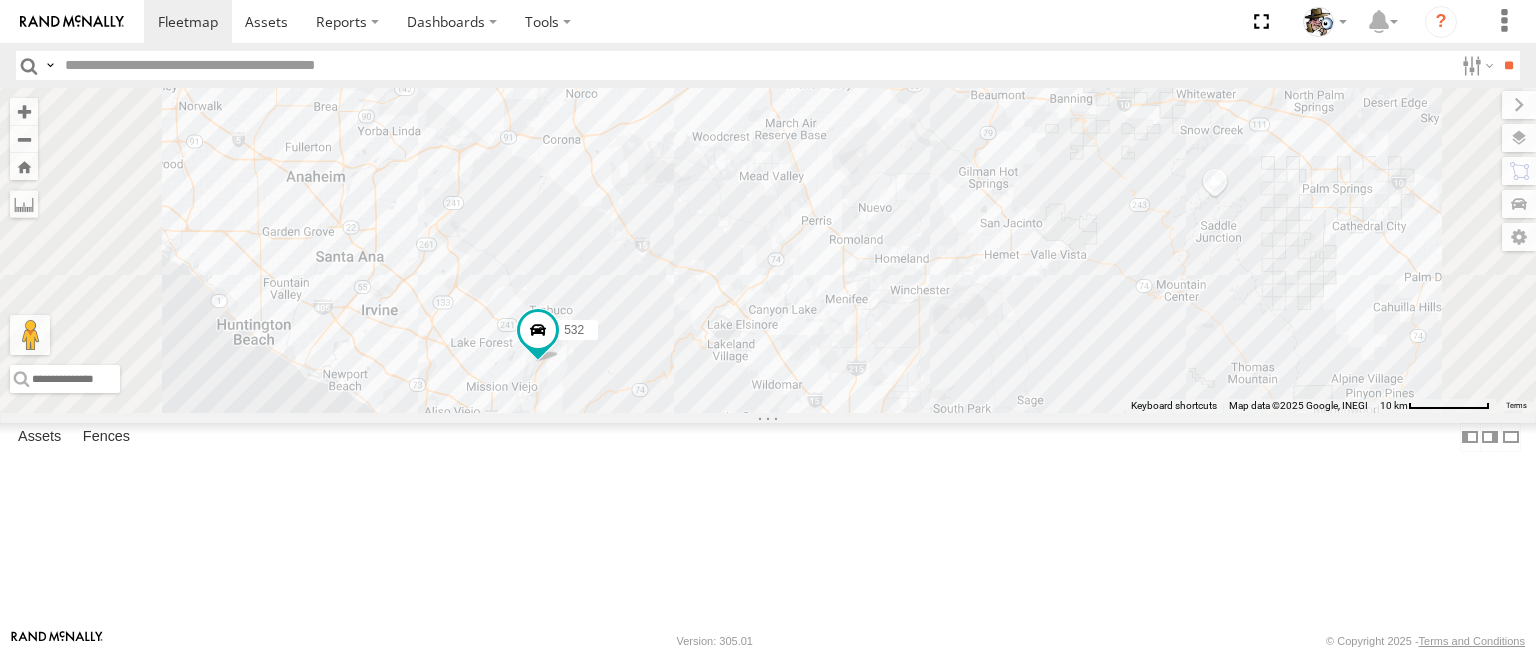 drag, startPoint x: 868, startPoint y: 330, endPoint x: 901, endPoint y: 481, distance: 154.5639 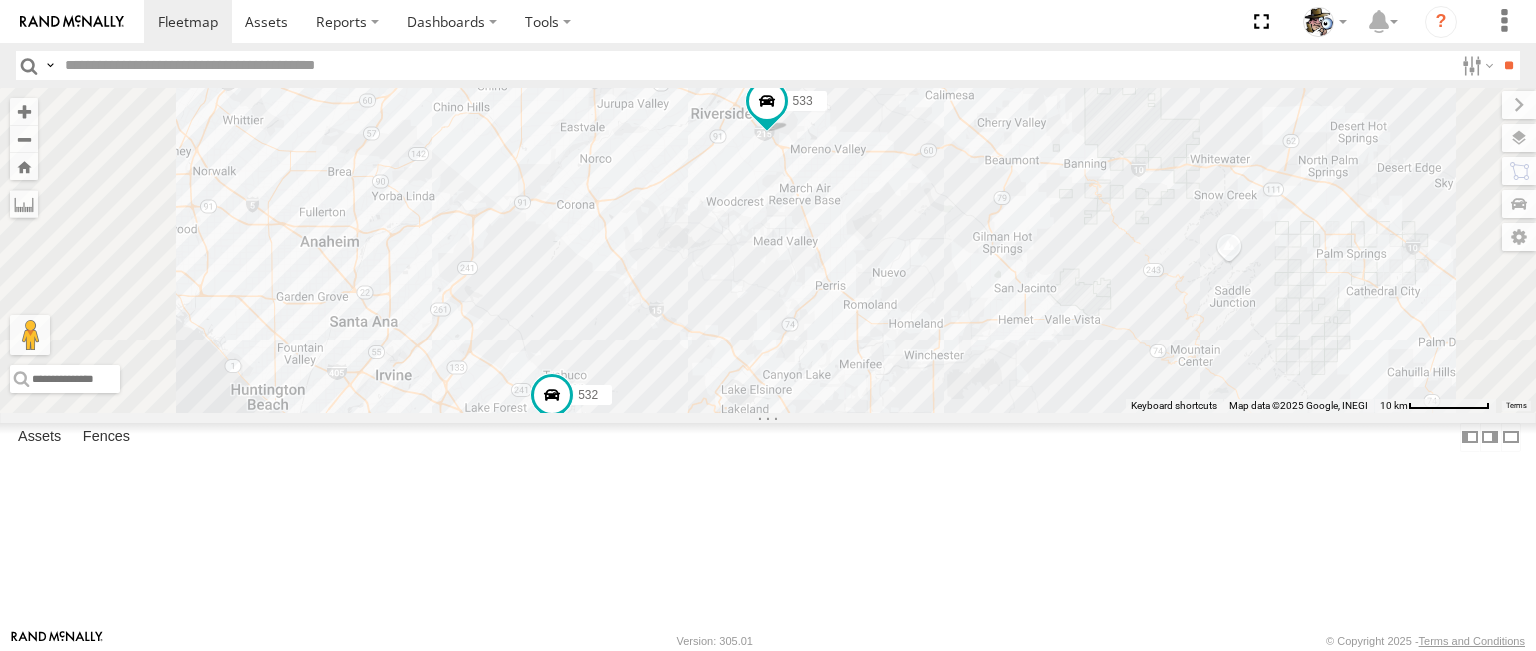 drag, startPoint x: 834, startPoint y: 359, endPoint x: 816, endPoint y: 451, distance: 93.74433 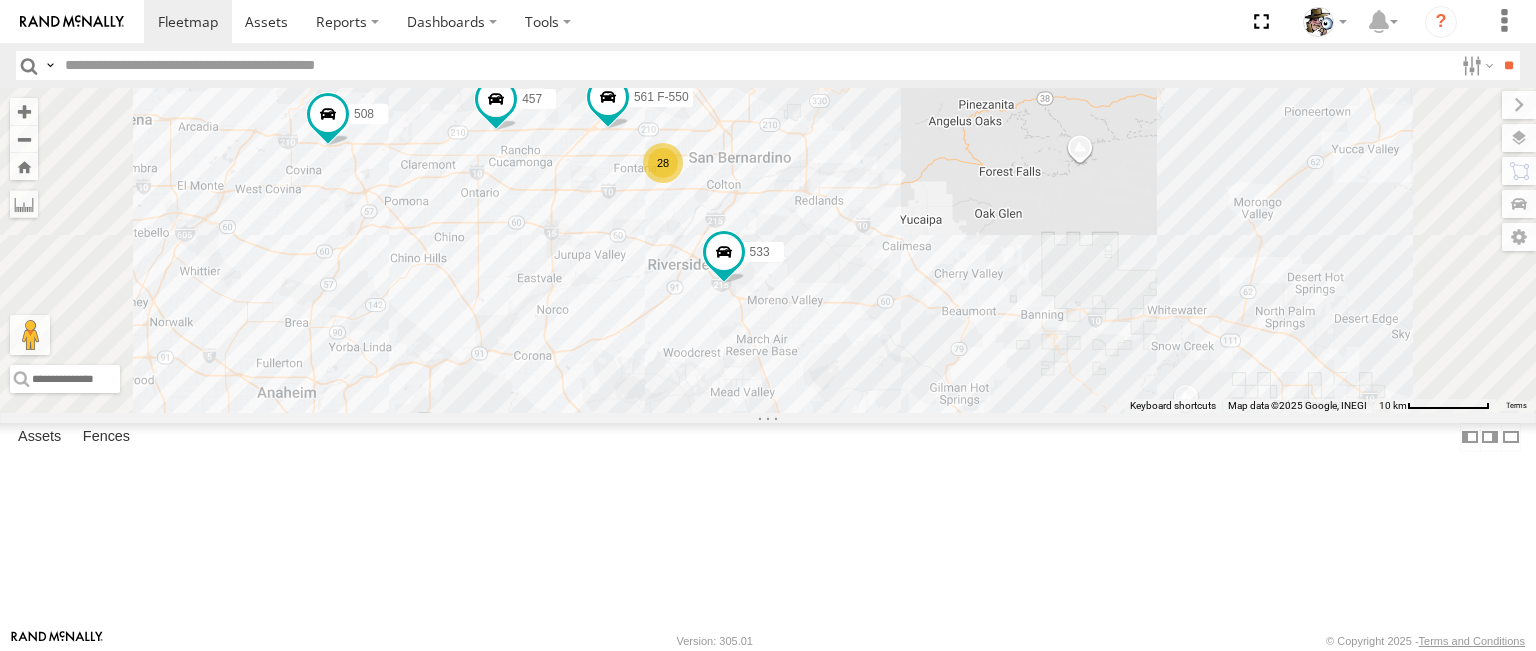 drag, startPoint x: 956, startPoint y: 353, endPoint x: 929, endPoint y: 460, distance: 110.35397 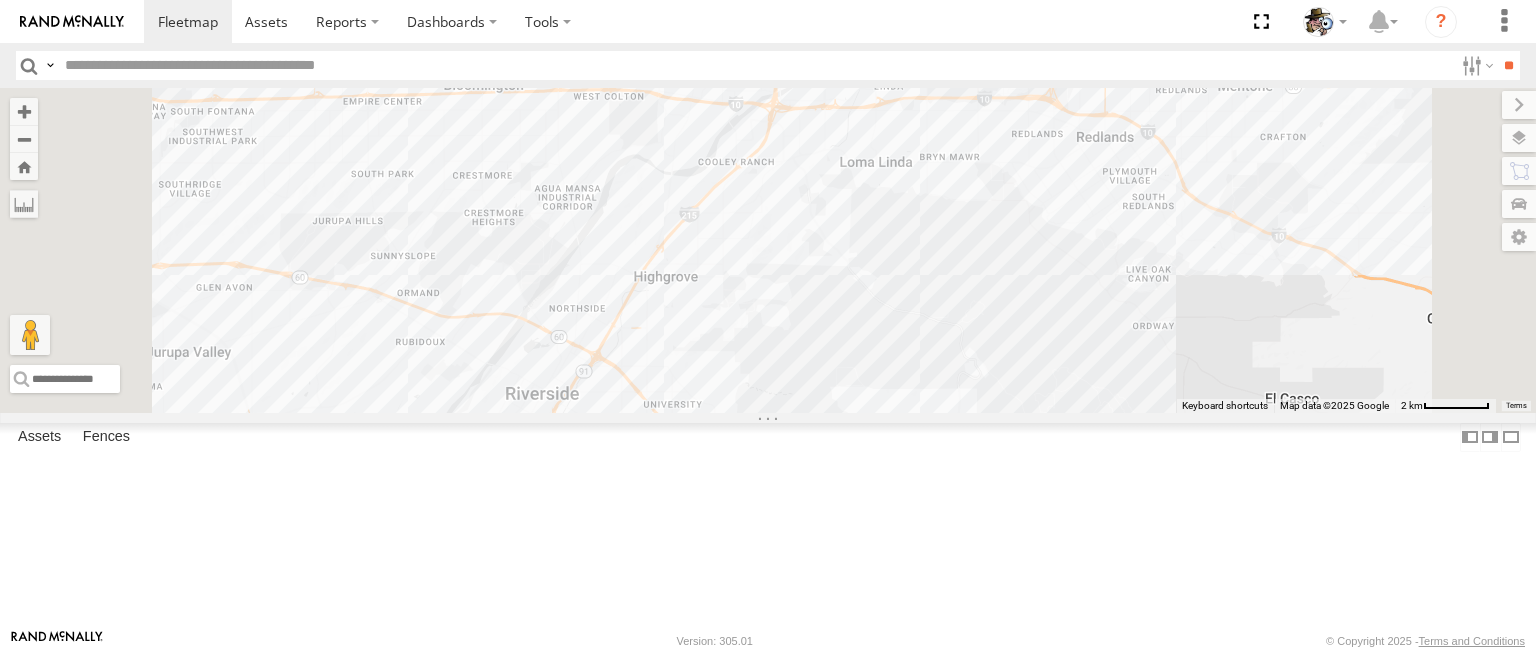 drag, startPoint x: 1052, startPoint y: 261, endPoint x: 1085, endPoint y: 449, distance: 190.8743 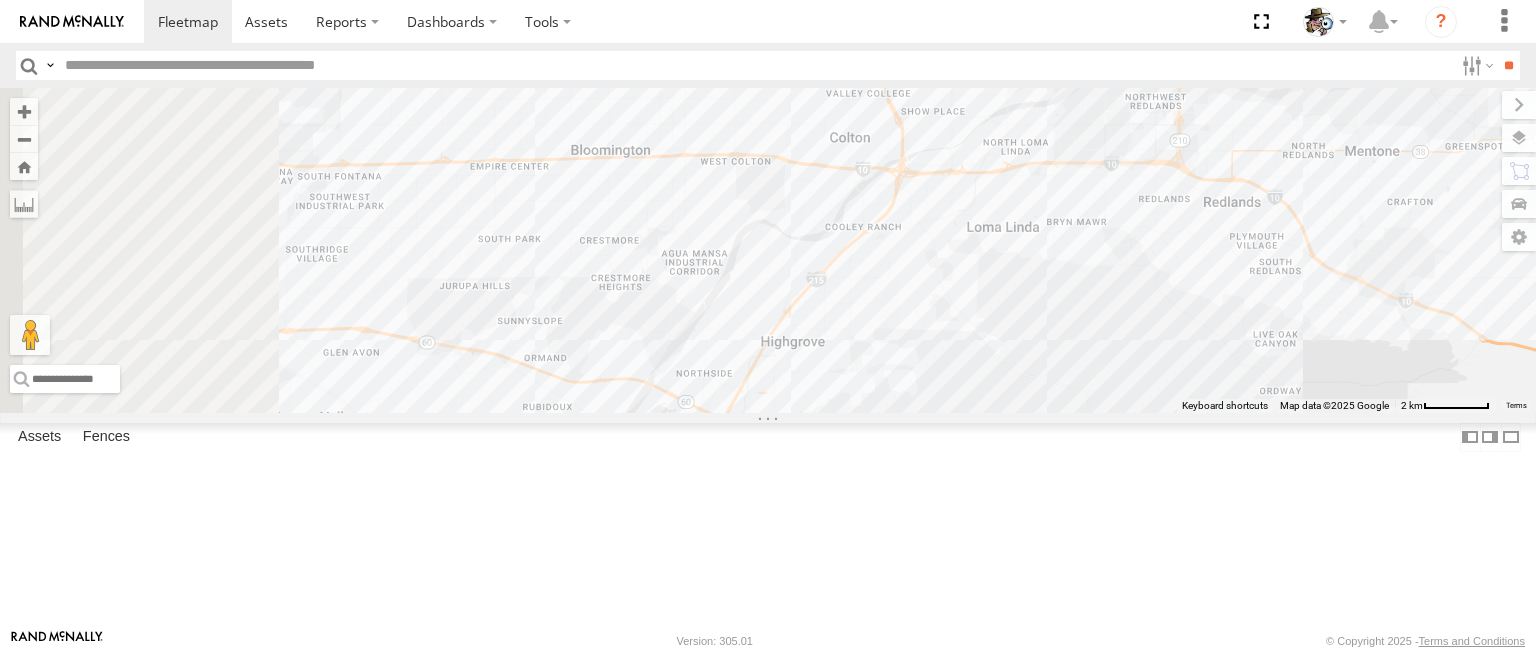 drag, startPoint x: 956, startPoint y: 398, endPoint x: 1092, endPoint y: 501, distance: 170.60188 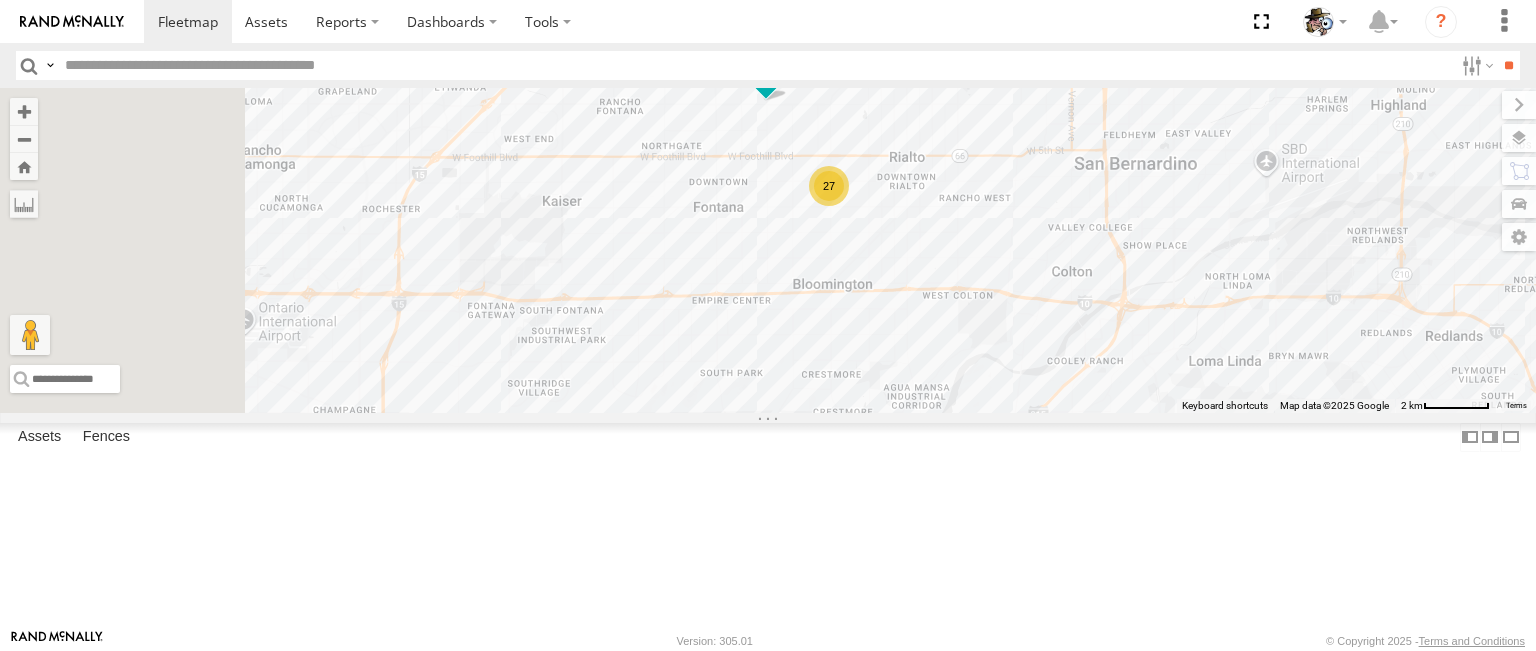 drag, startPoint x: 826, startPoint y: 247, endPoint x: 1047, endPoint y: 367, distance: 251.47763 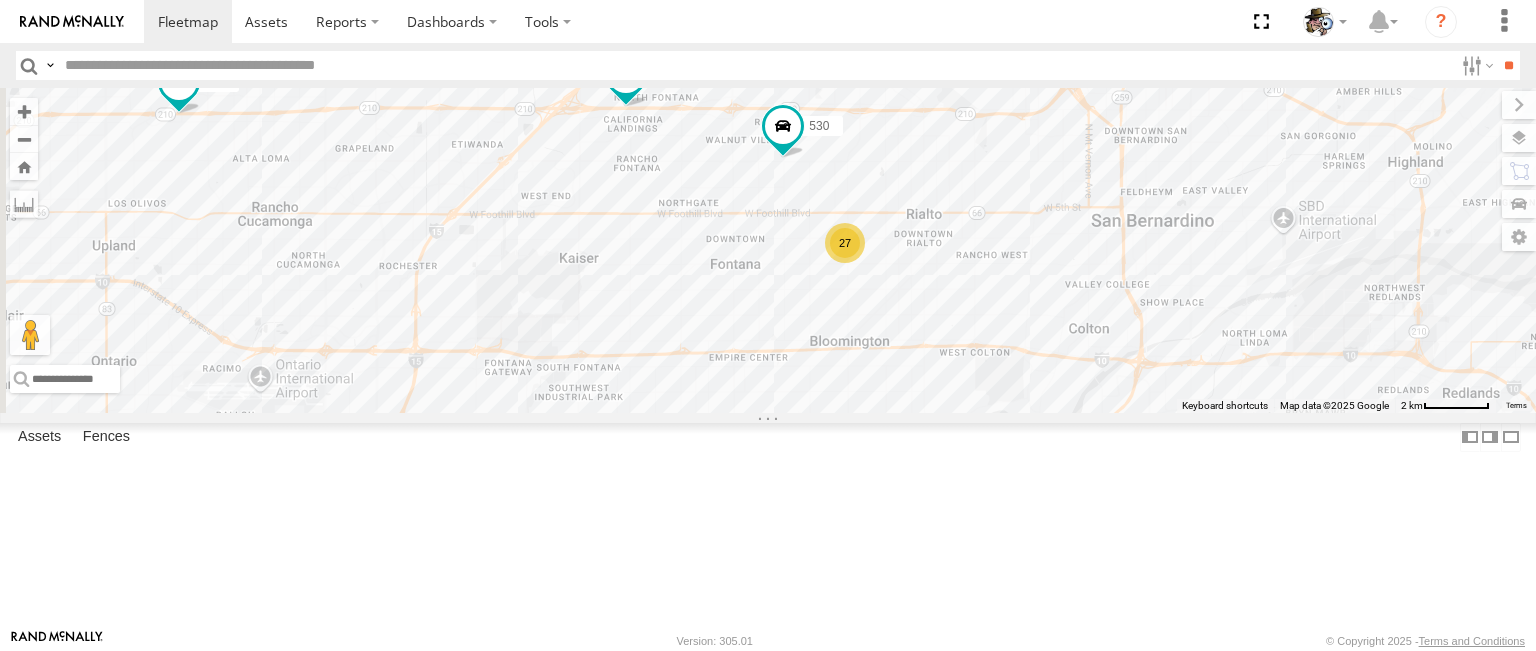 click on "484 580 599 532 508 457 533 561 F-550 600 27 530" at bounding box center (768, 250) 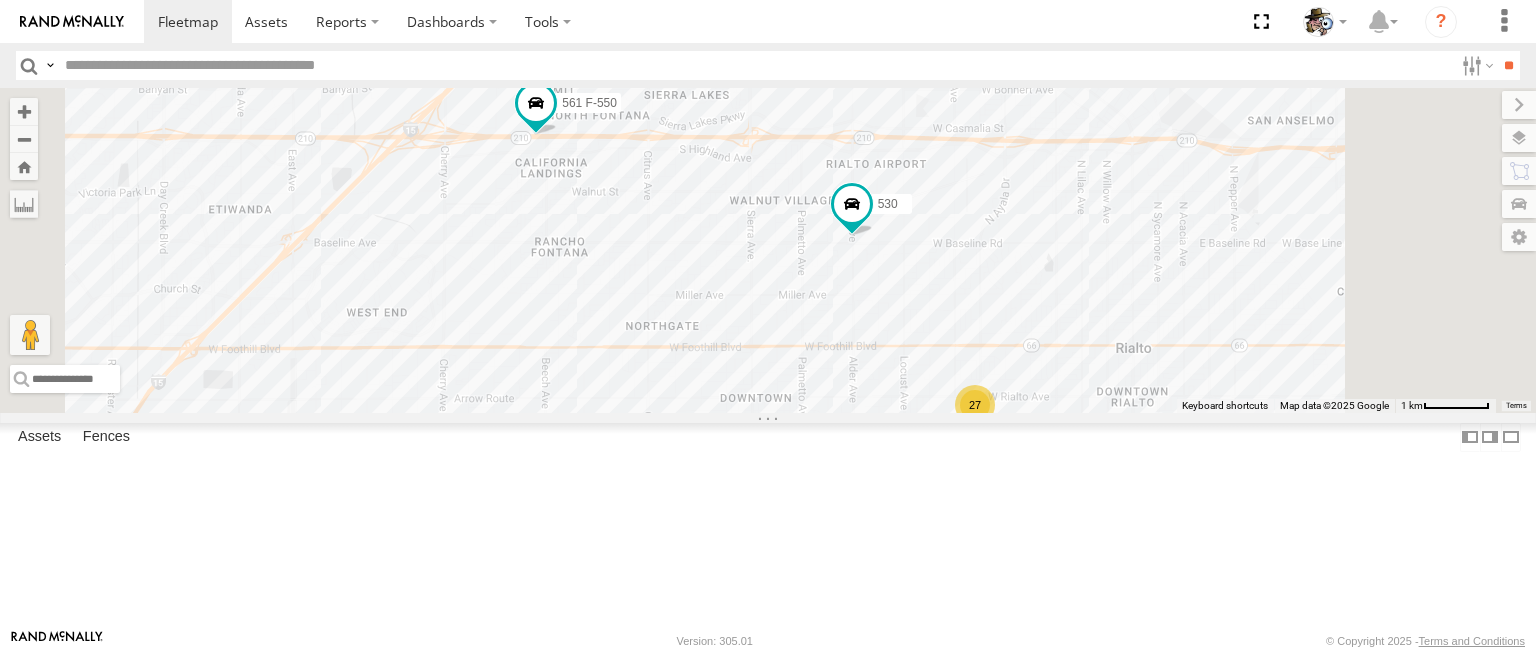 drag, startPoint x: 1104, startPoint y: 281, endPoint x: 1135, endPoint y: 398, distance: 121.037186 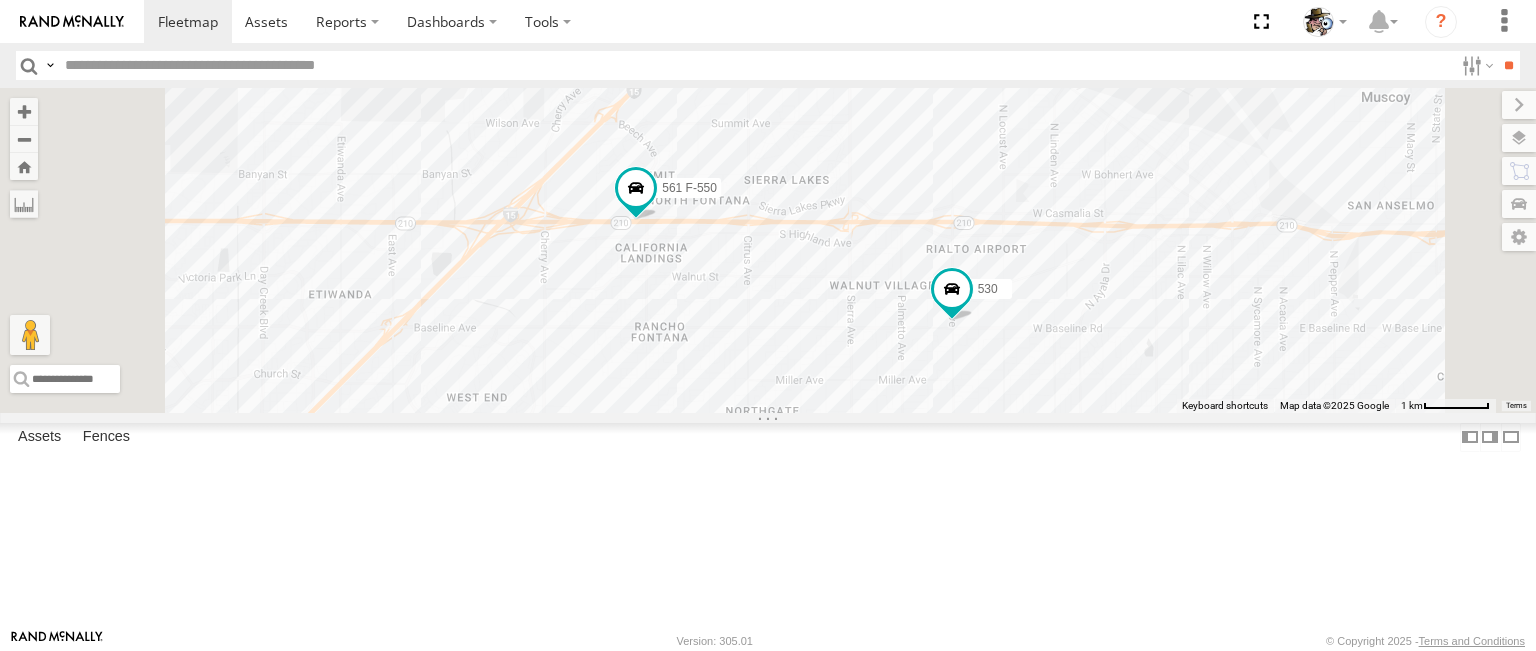 drag, startPoint x: 830, startPoint y: 334, endPoint x: 928, endPoint y: 415, distance: 127.141655 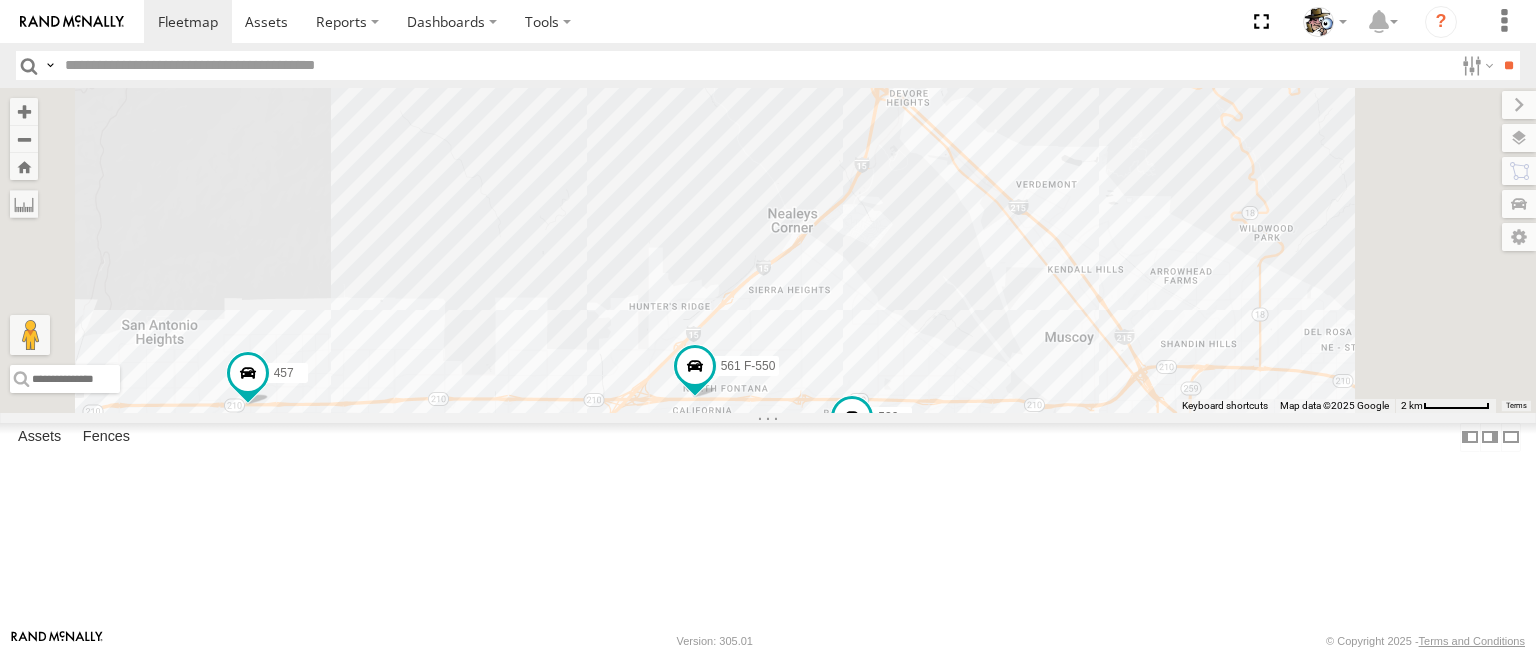 drag, startPoint x: 860, startPoint y: 369, endPoint x: 908, endPoint y: 501, distance: 140.4564 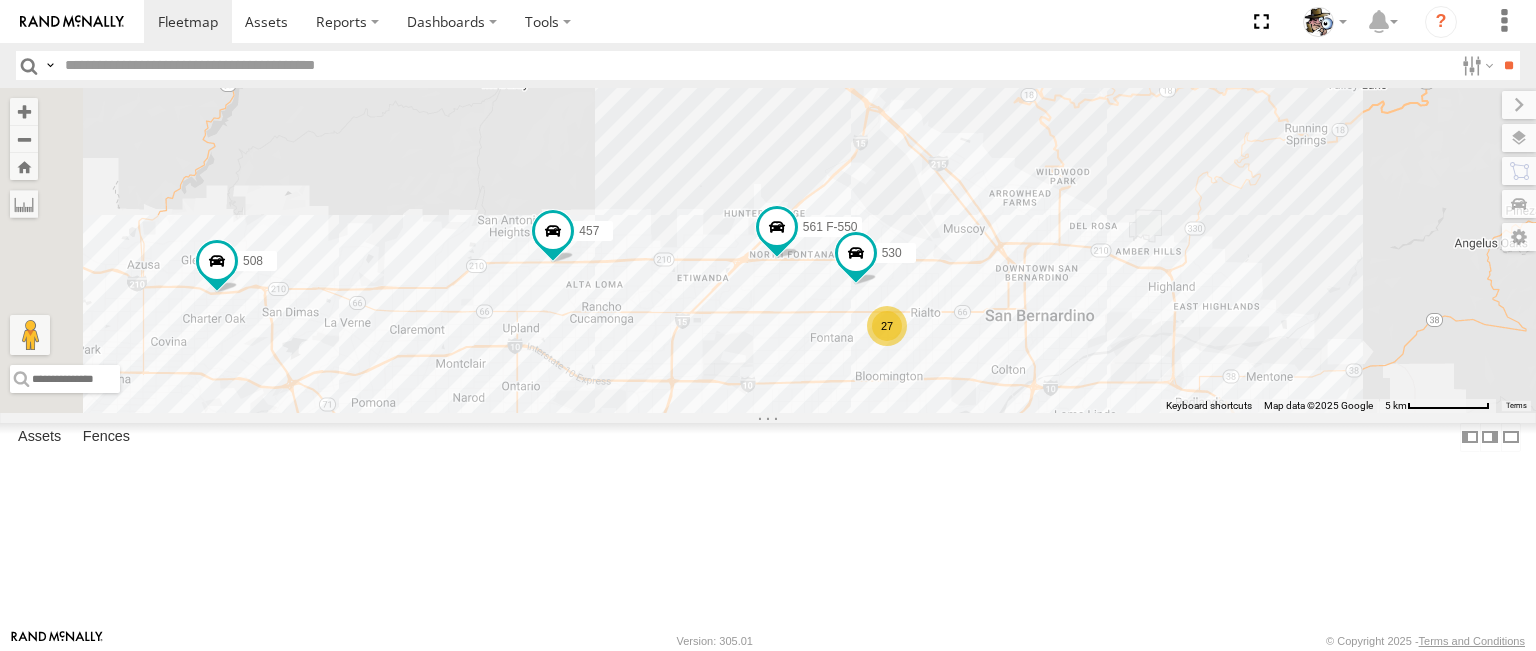 drag, startPoint x: 900, startPoint y: 256, endPoint x: 915, endPoint y: 248, distance: 17 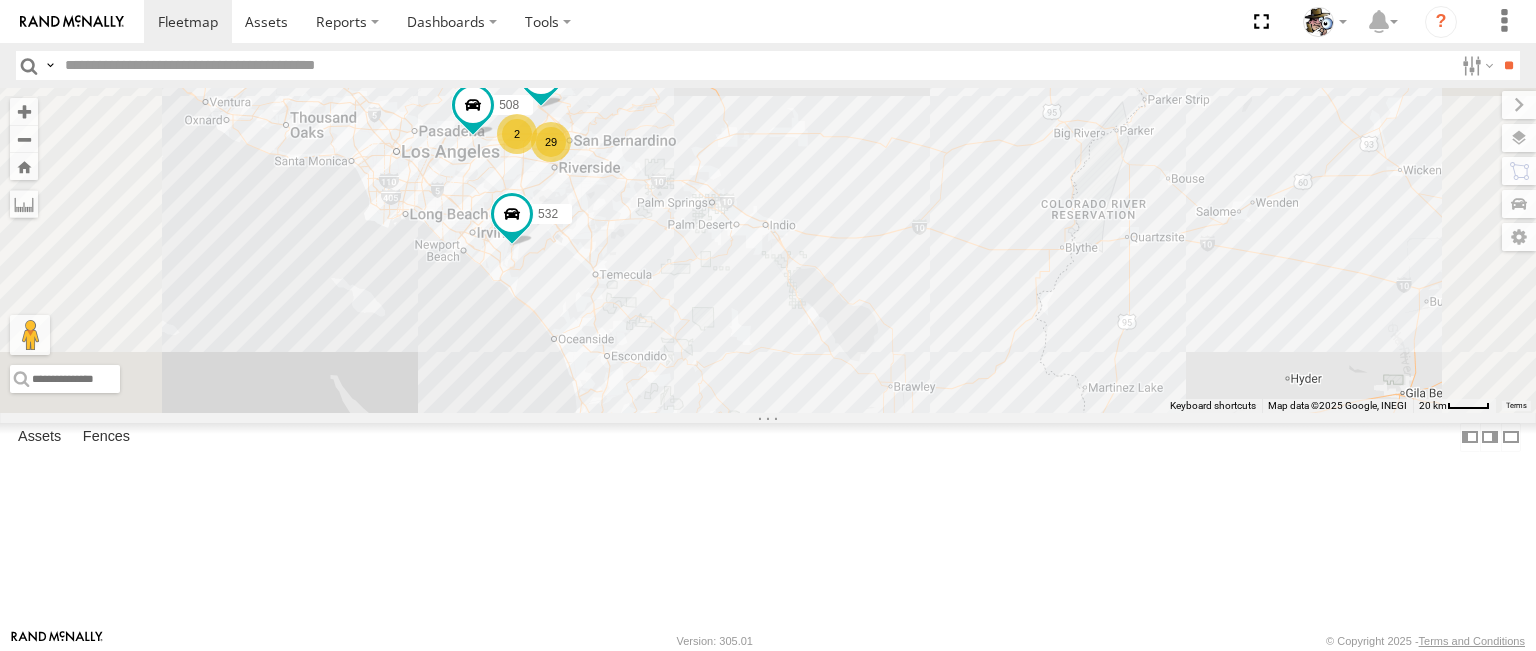 drag, startPoint x: 781, startPoint y: 307, endPoint x: 814, endPoint y: 367, distance: 68.47627 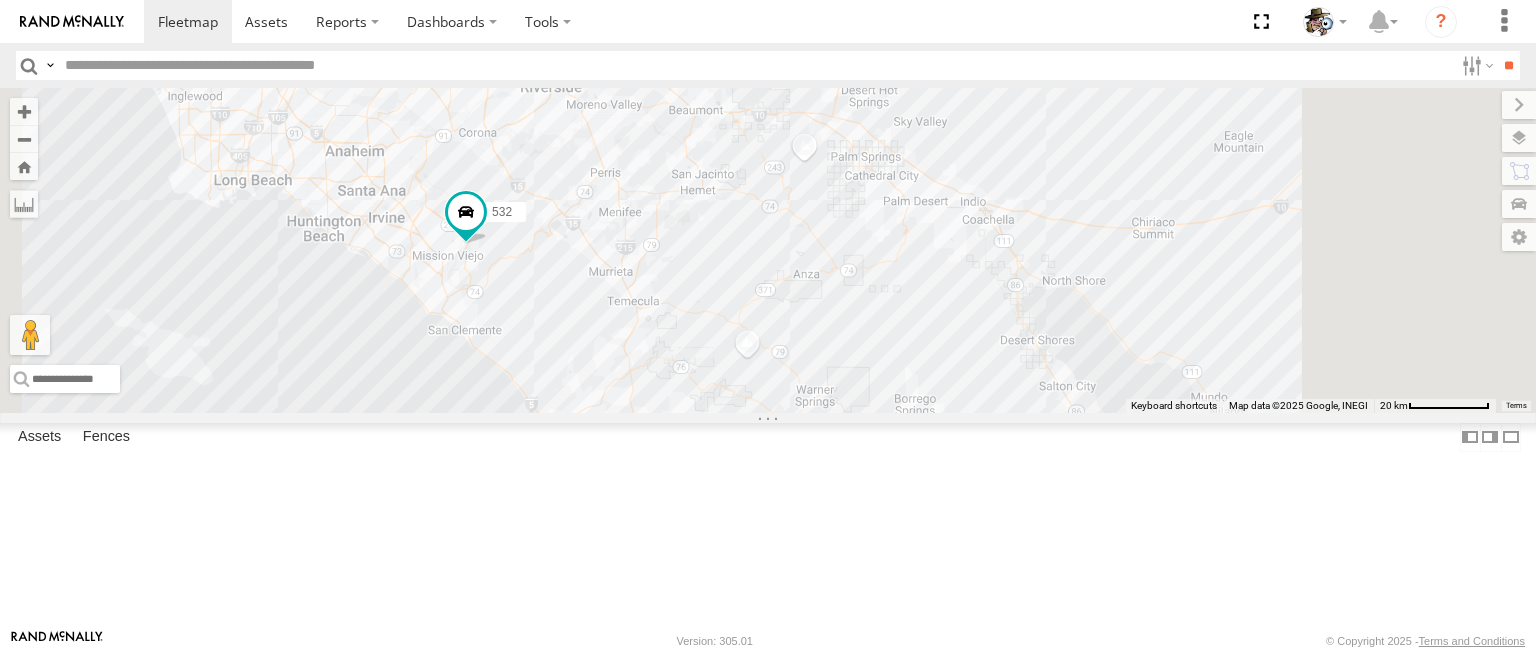 drag, startPoint x: 633, startPoint y: 444, endPoint x: 672, endPoint y: 482, distance: 54.451813 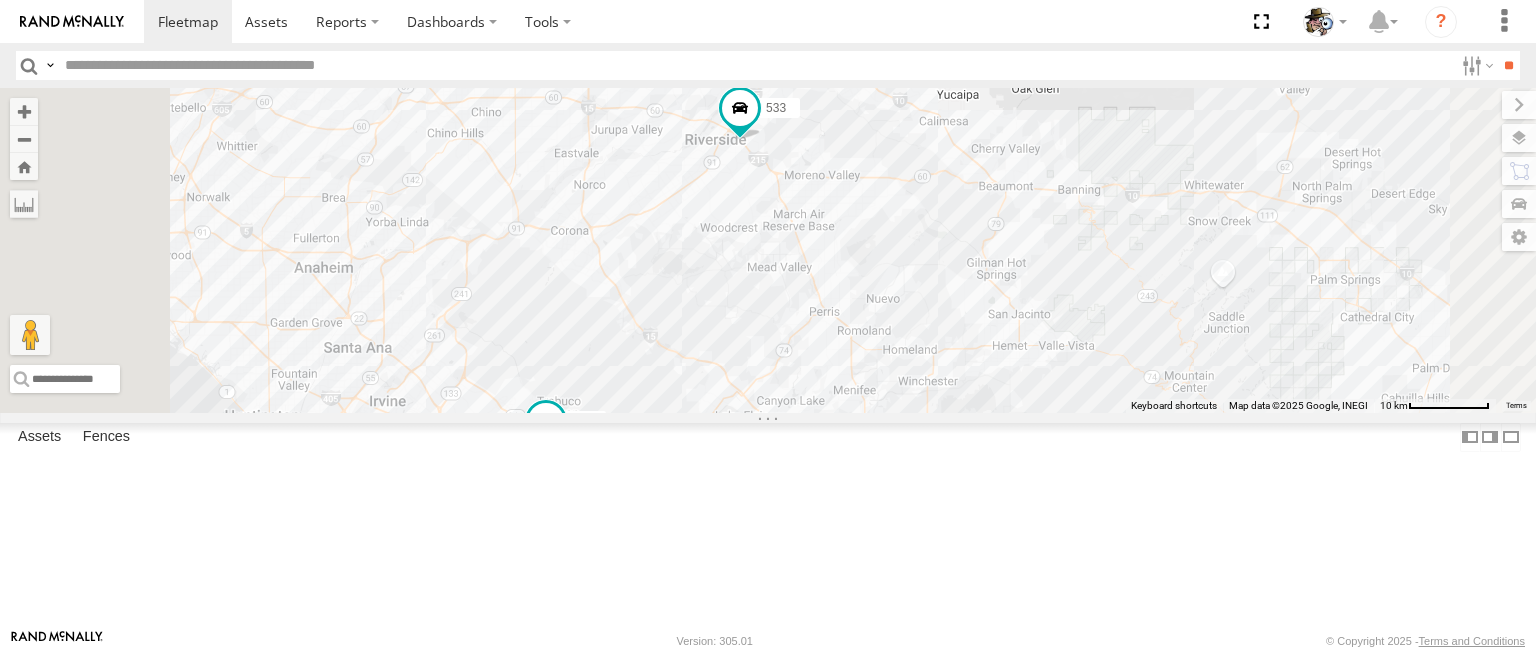 drag, startPoint x: 805, startPoint y: 296, endPoint x: 855, endPoint y: 484, distance: 194.53534 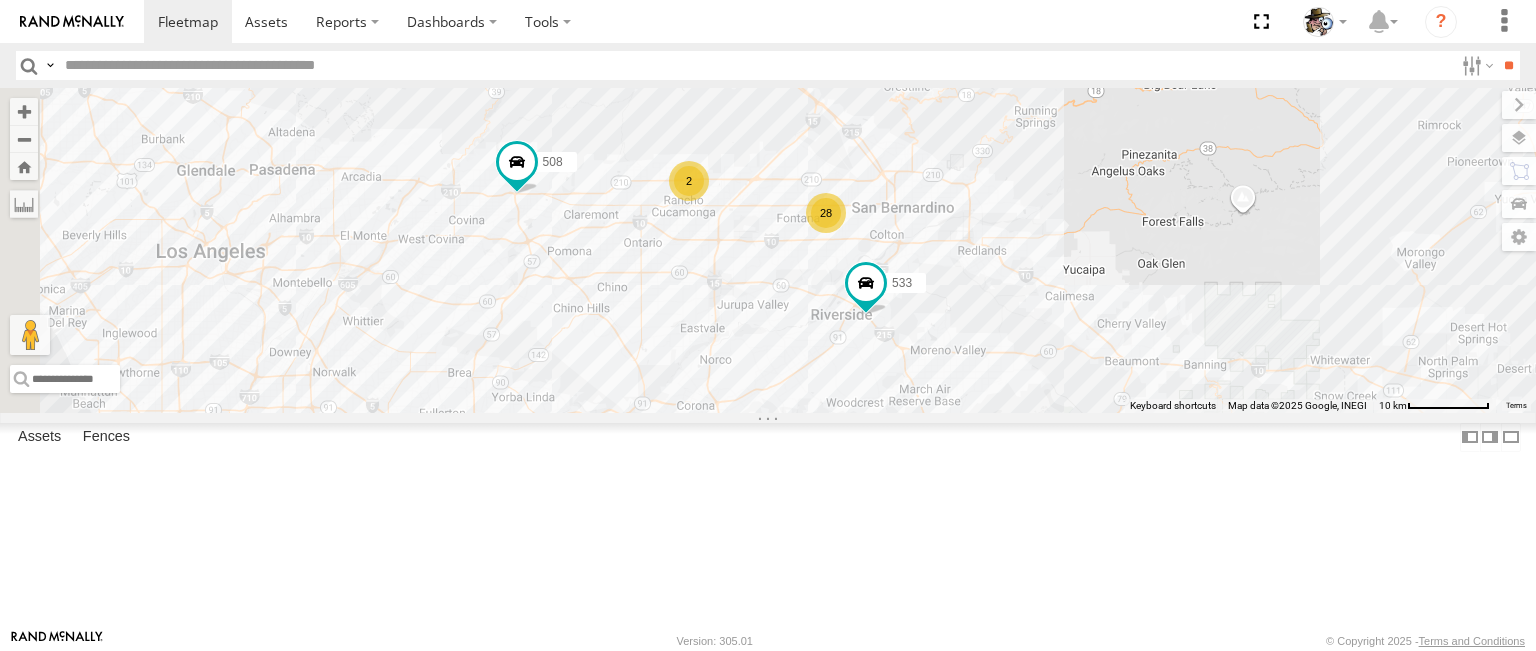 drag, startPoint x: 800, startPoint y: 386, endPoint x: 928, endPoint y: 528, distance: 191.17531 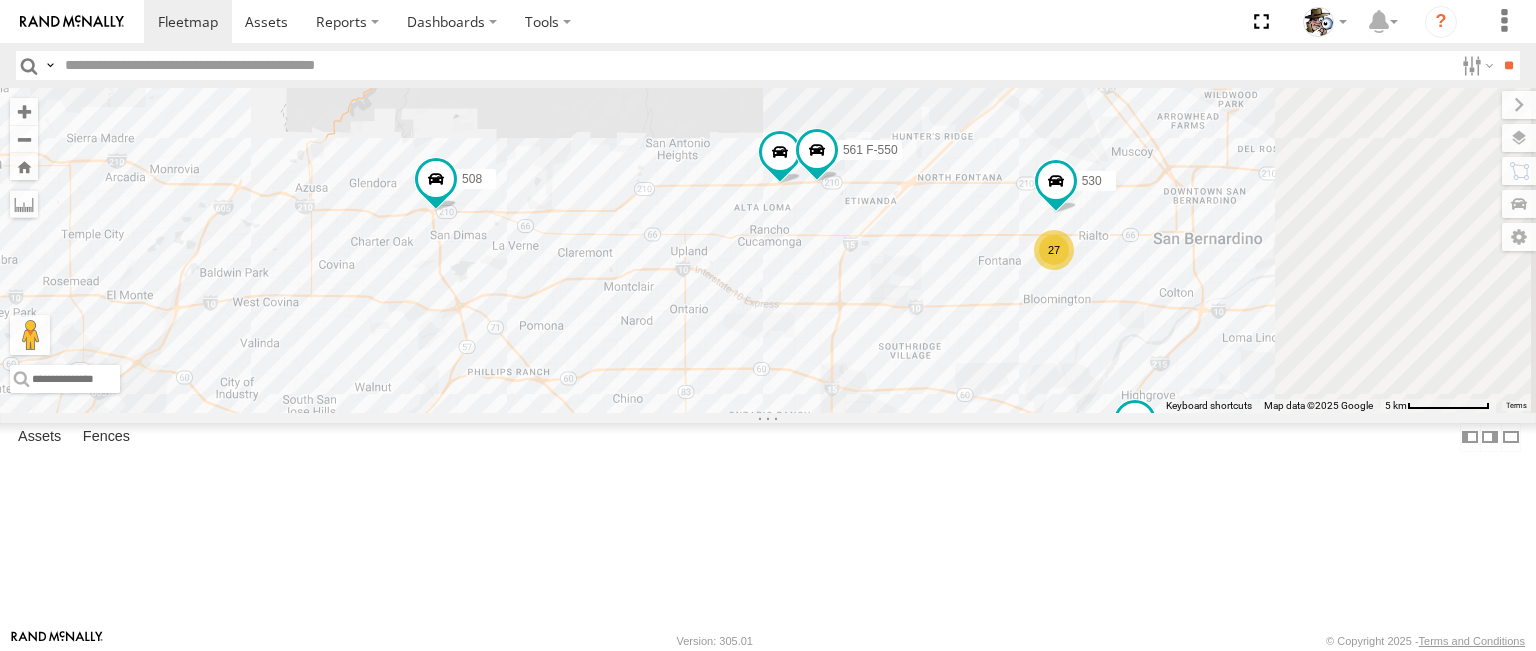 drag, startPoint x: 1108, startPoint y: 303, endPoint x: 864, endPoint y: 423, distance: 271.91174 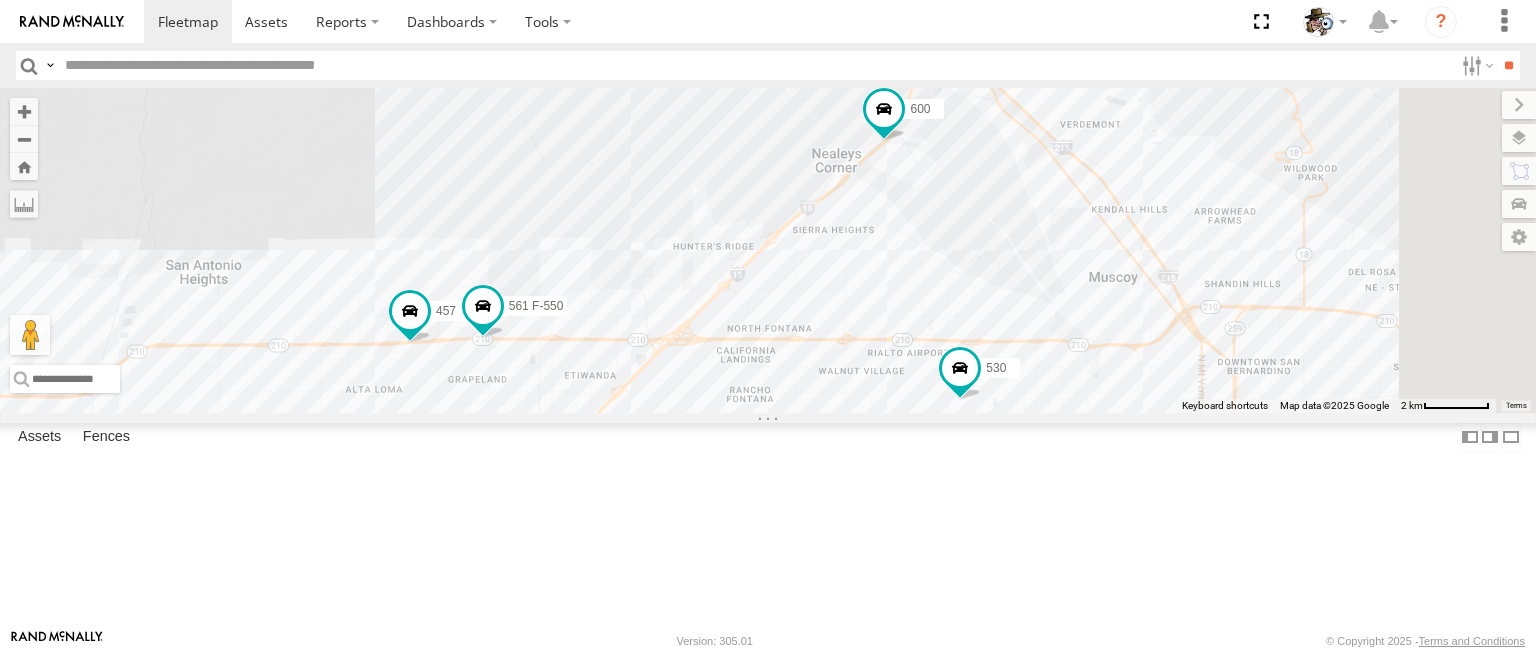 drag, startPoint x: 1054, startPoint y: 343, endPoint x: 849, endPoint y: 466, distance: 239.06903 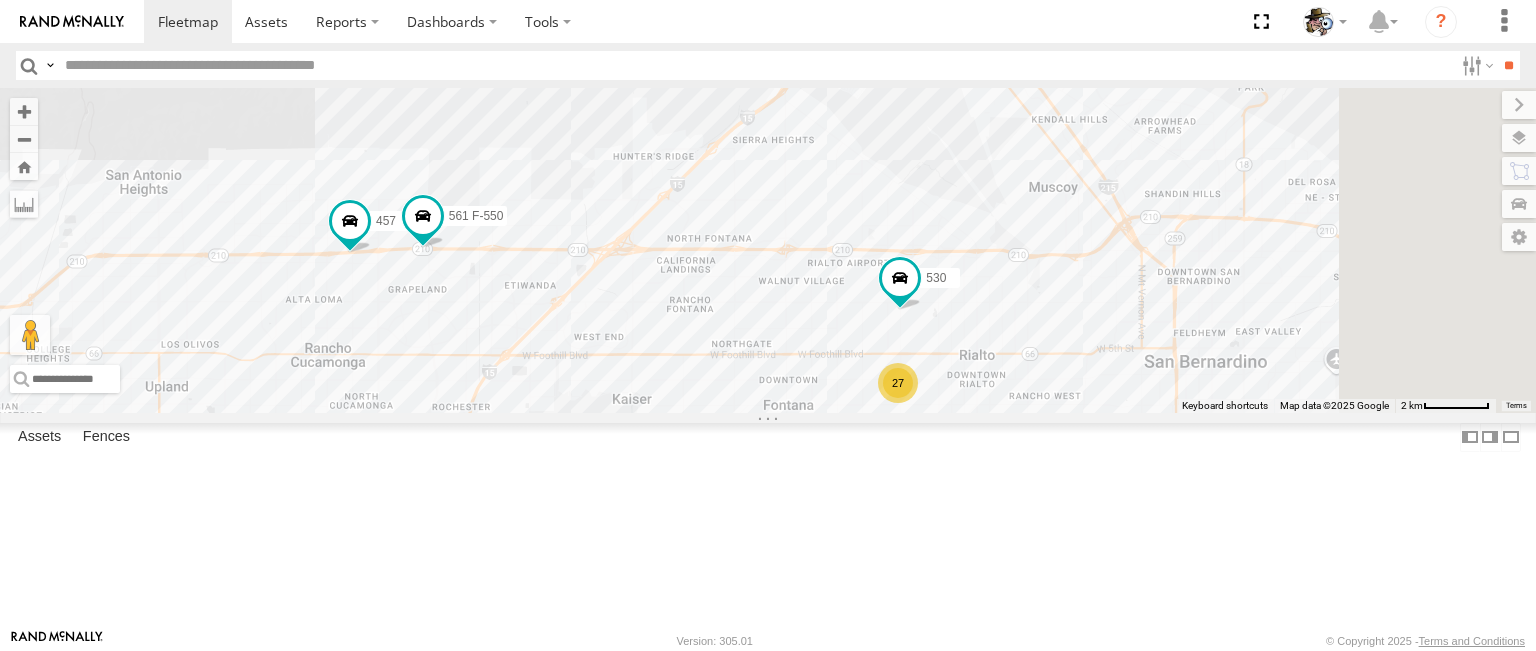 drag, startPoint x: 1126, startPoint y: 387, endPoint x: 1079, endPoint y: 303, distance: 96.25487 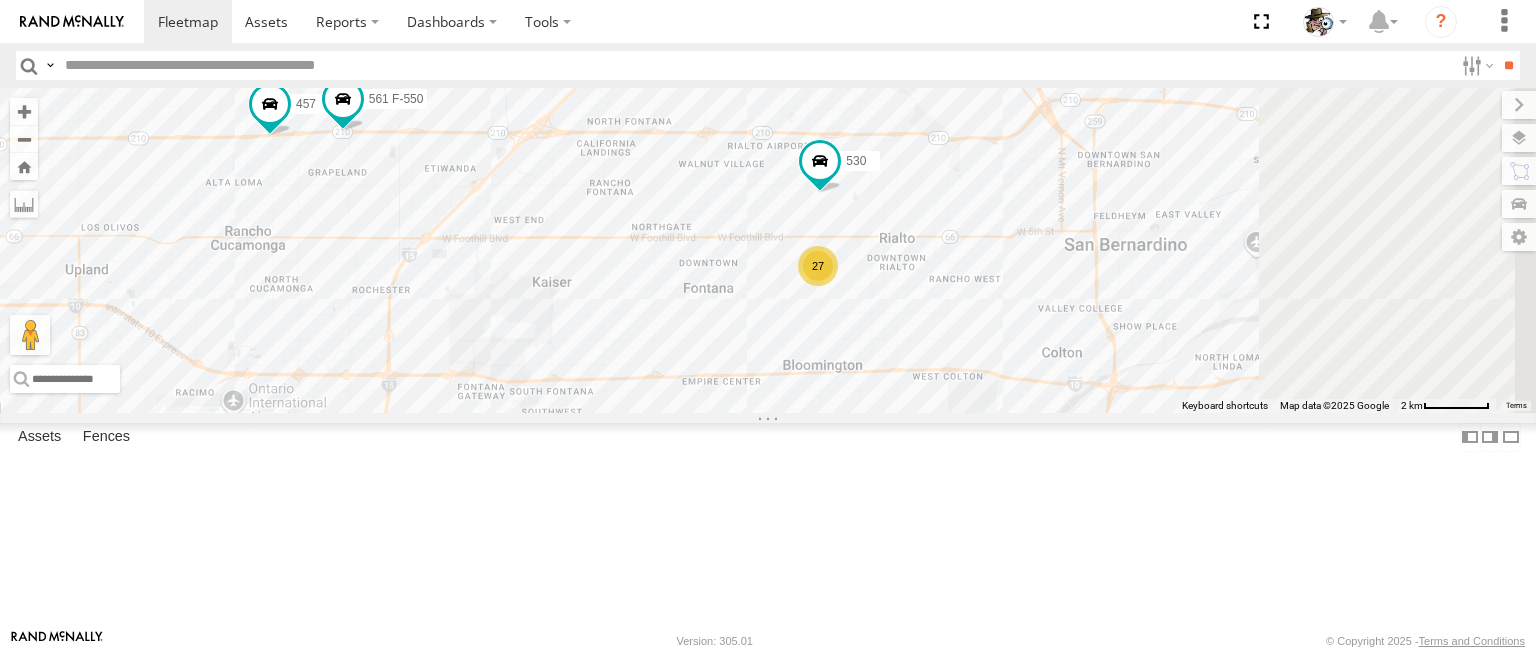 drag, startPoint x: 1136, startPoint y: 448, endPoint x: 1036, endPoint y: 310, distance: 170.423 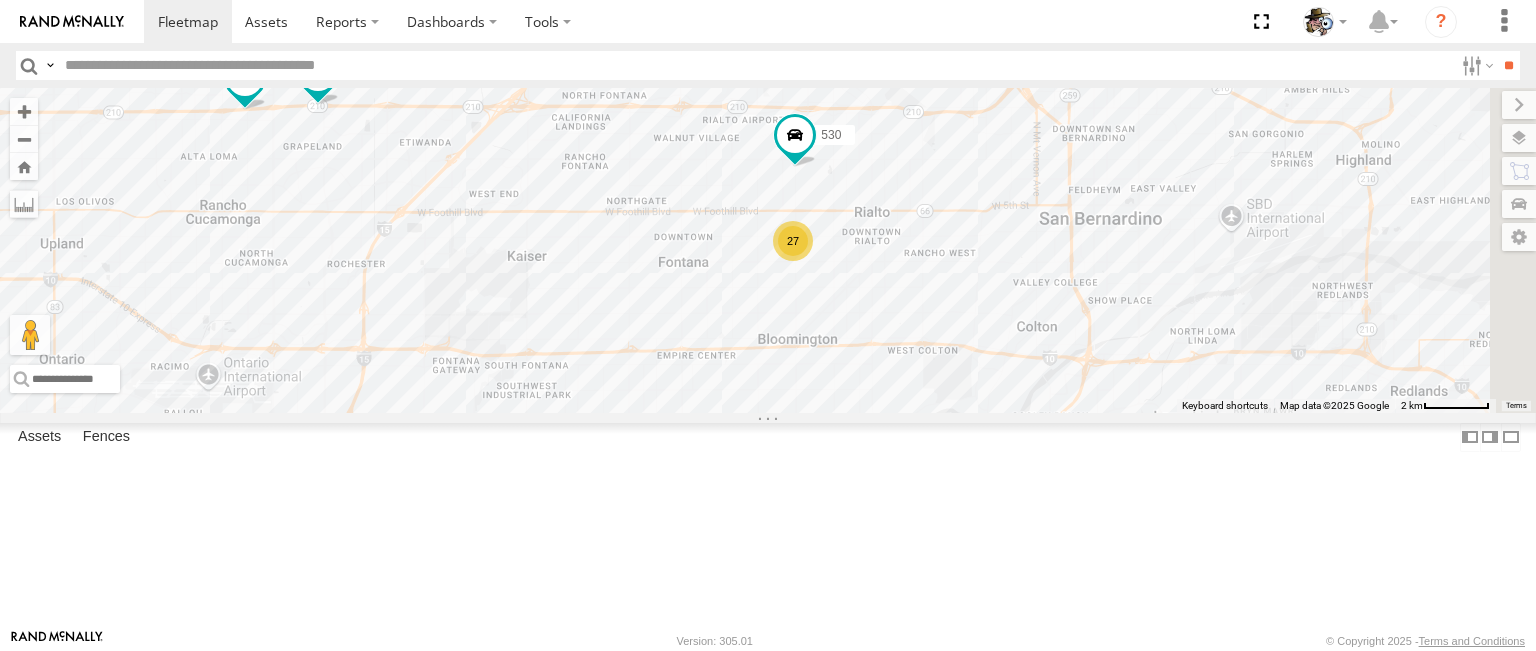 drag, startPoint x: 1104, startPoint y: 405, endPoint x: 881, endPoint y: 346, distance: 230.67293 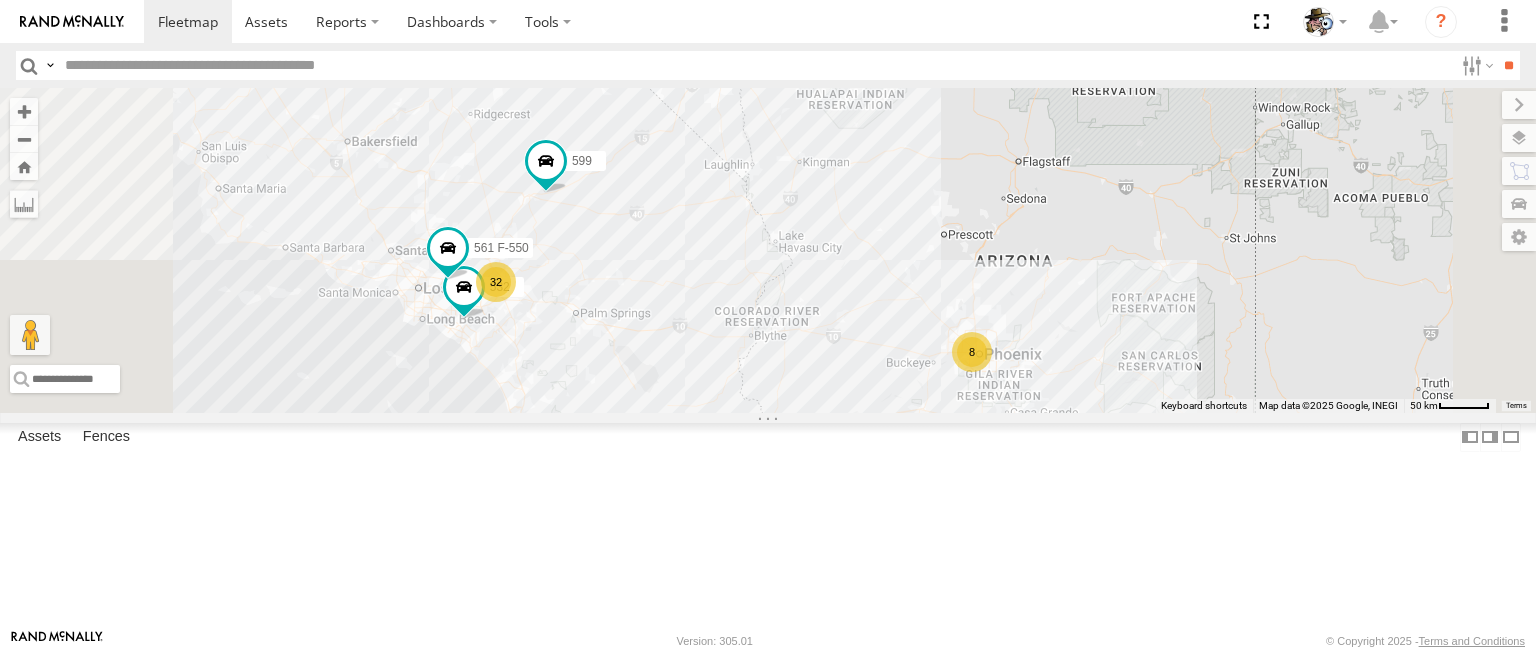 drag, startPoint x: 821, startPoint y: 363, endPoint x: 834, endPoint y: 350, distance: 18.384777 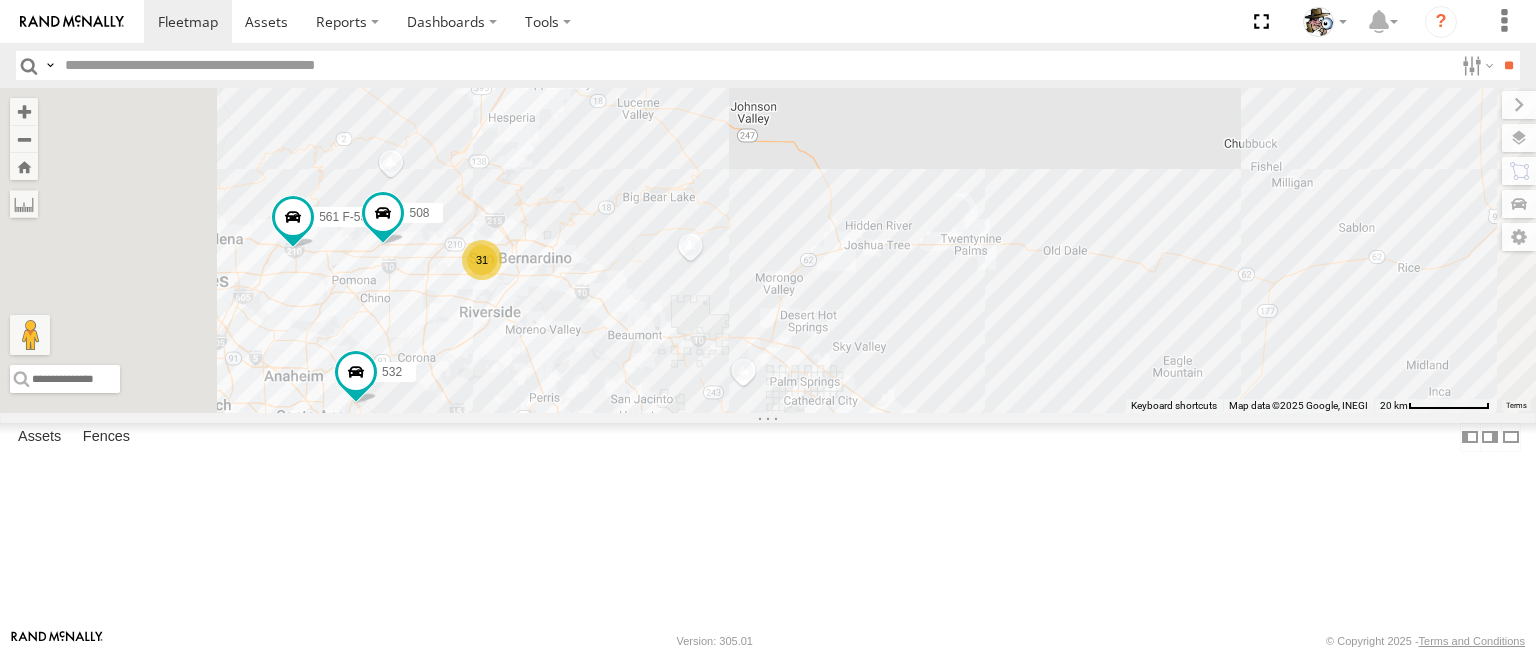 drag, startPoint x: 771, startPoint y: 342, endPoint x: 891, endPoint y: 314, distance: 123.22337 